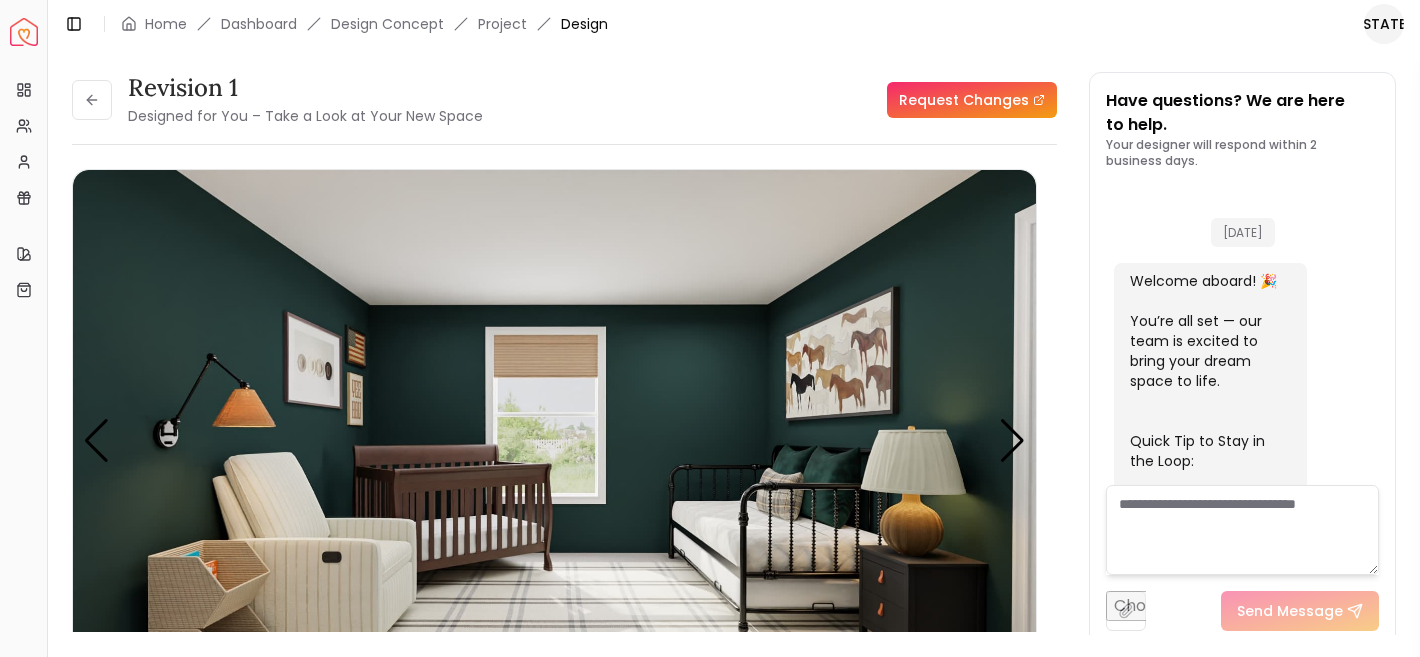 scroll, scrollTop: 0, scrollLeft: 0, axis: both 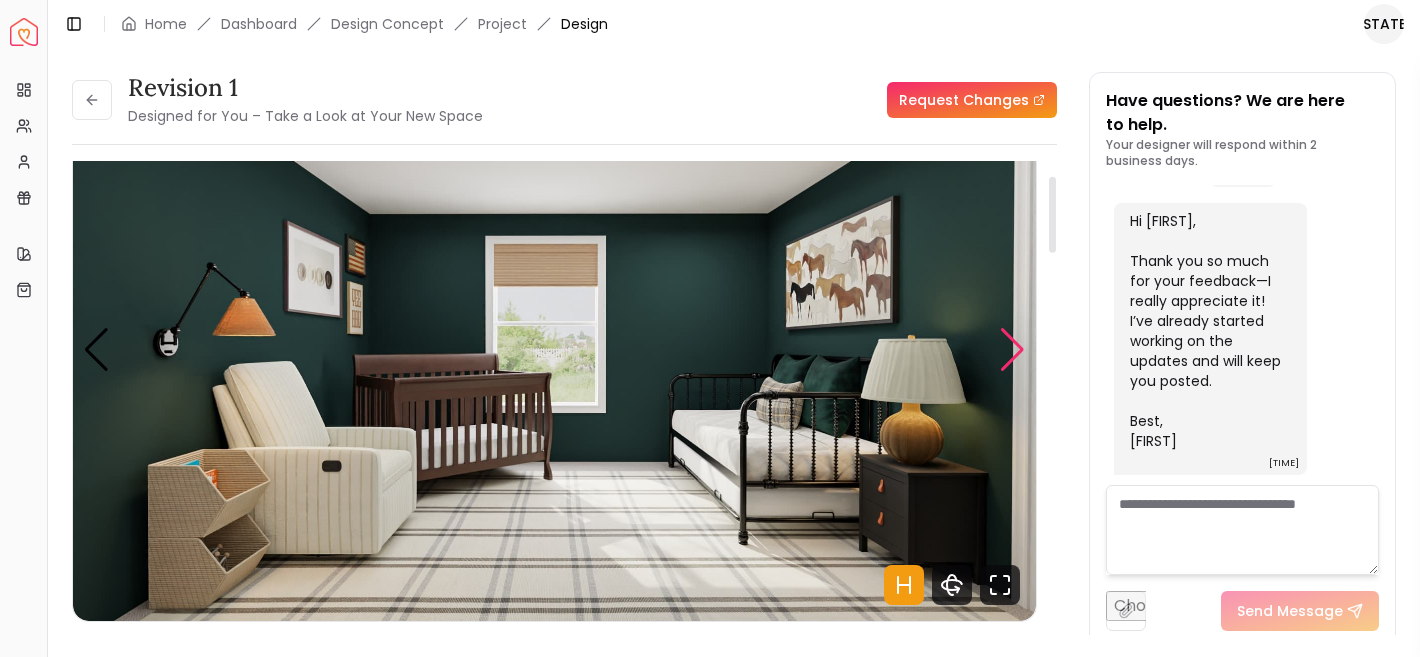 click at bounding box center [1012, 350] 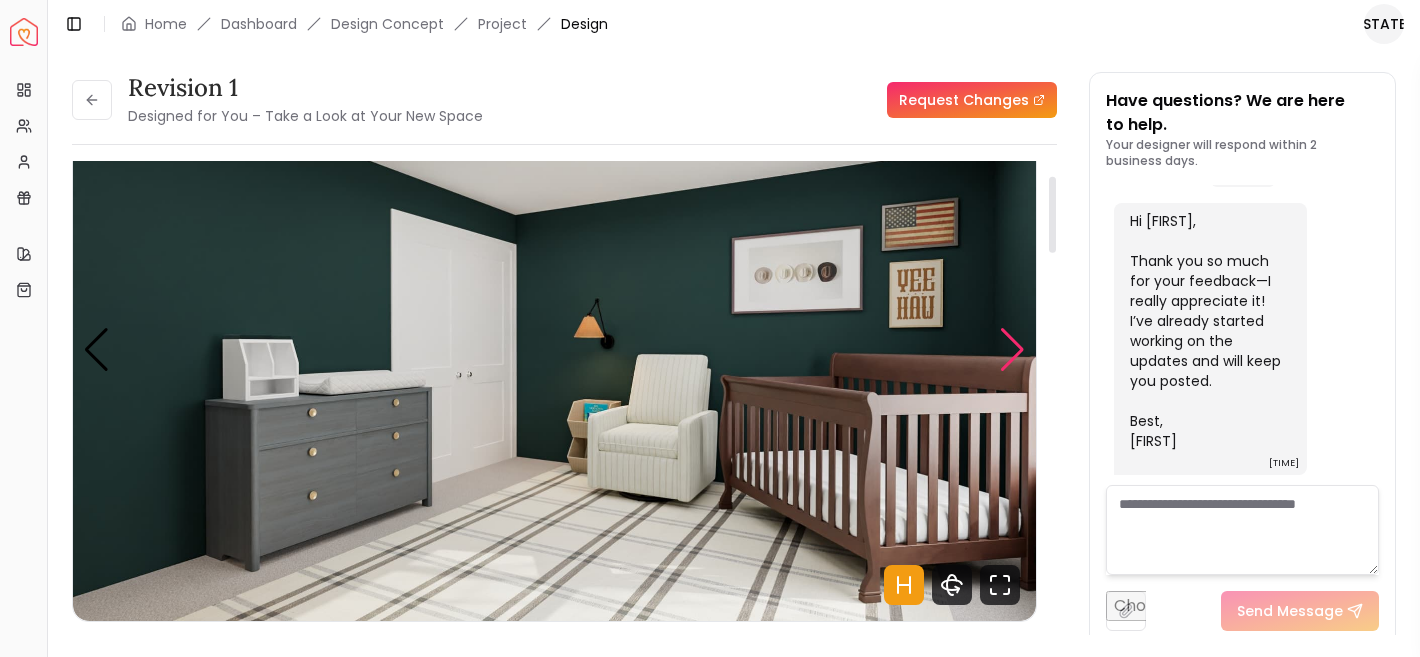 click at bounding box center (1012, 350) 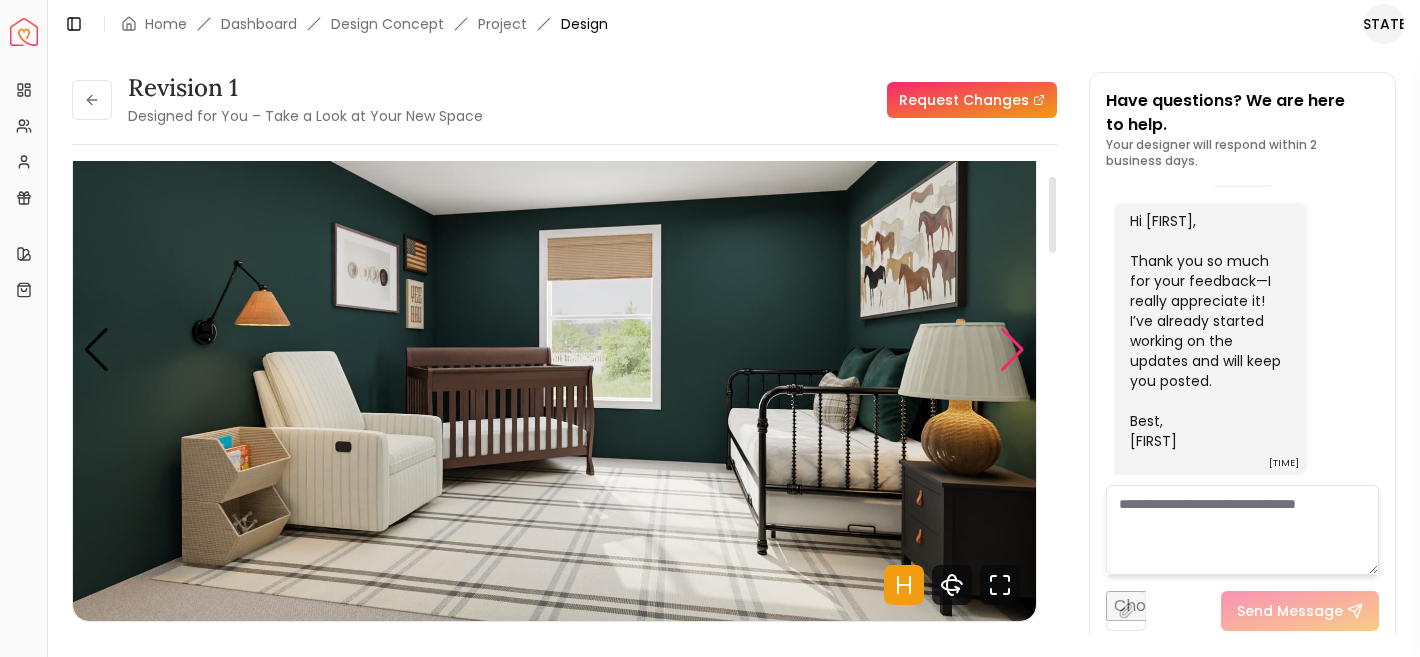 click at bounding box center (1012, 350) 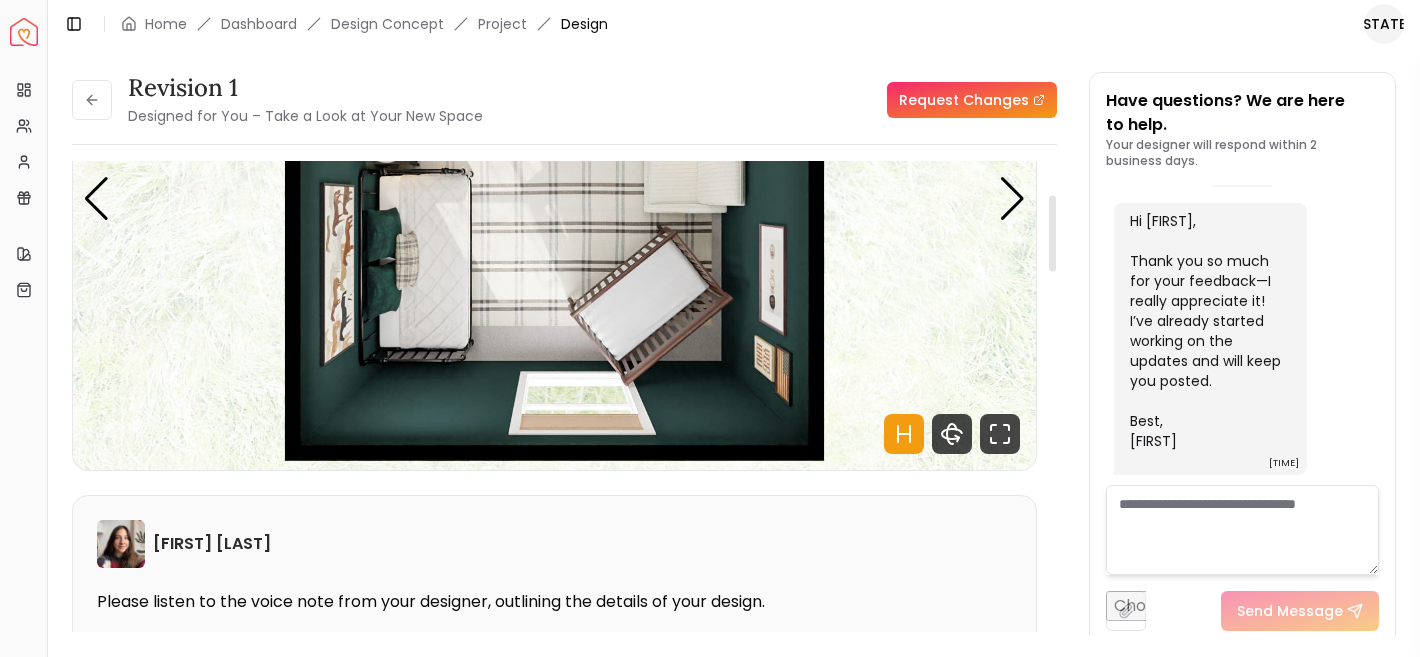 scroll, scrollTop: 208, scrollLeft: 0, axis: vertical 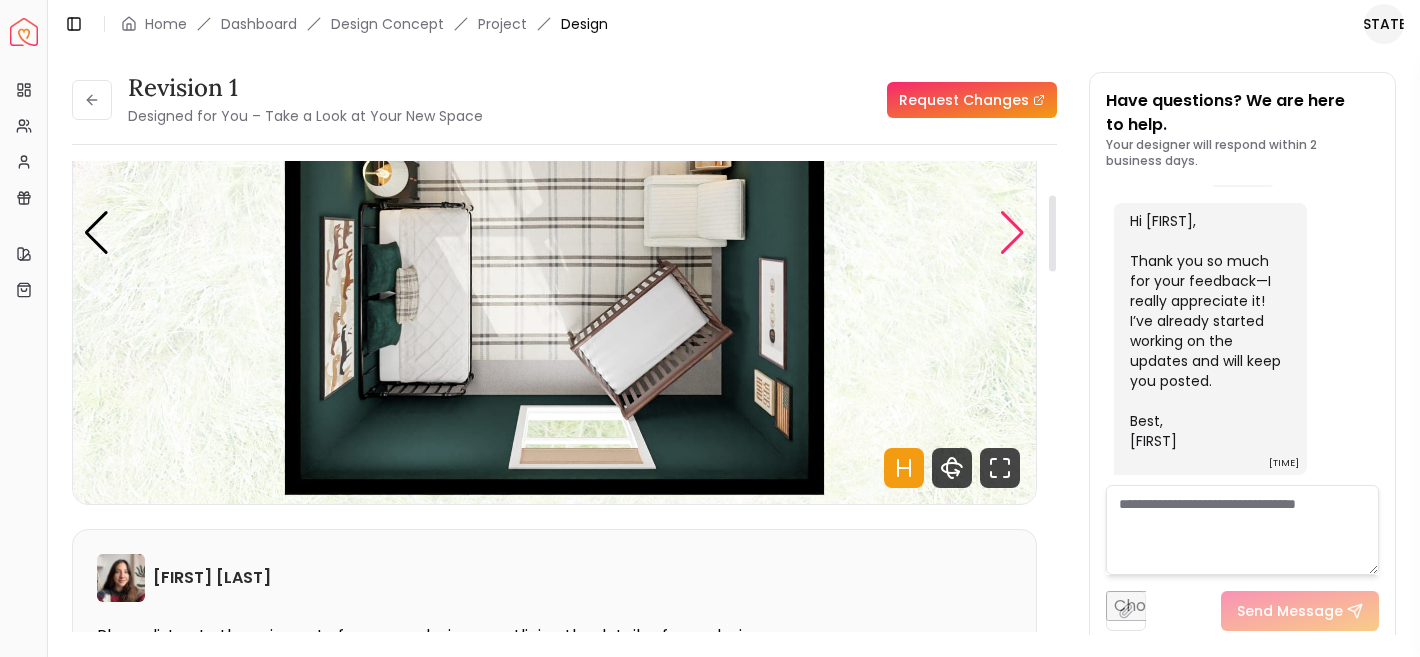 click at bounding box center (1012, 233) 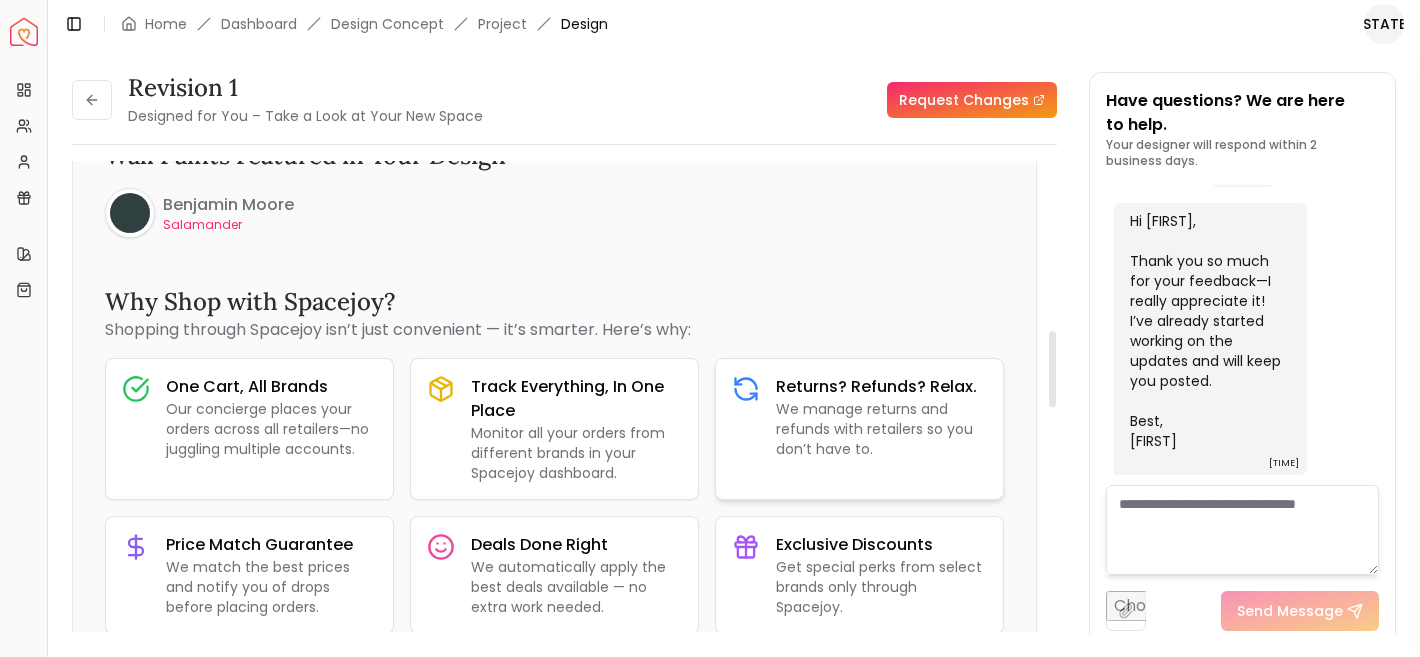 scroll, scrollTop: 954, scrollLeft: 0, axis: vertical 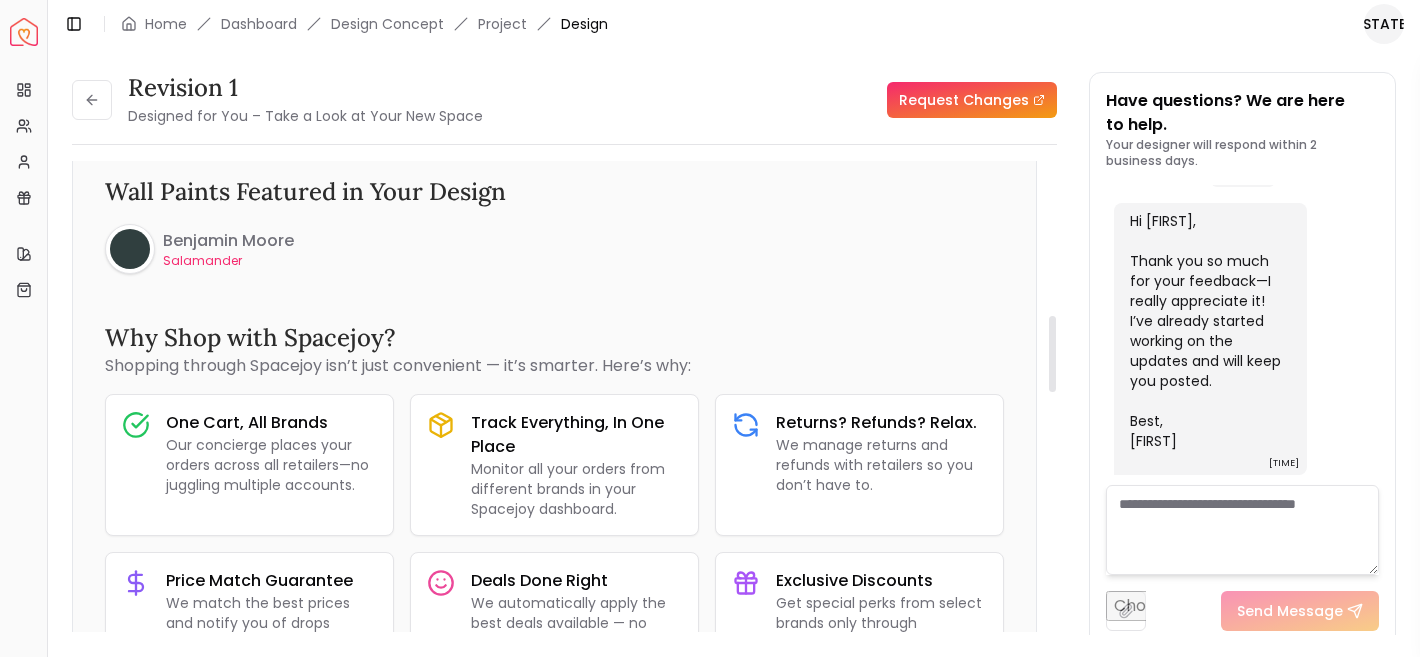 click on "Benjamin Moore" at bounding box center (228, 241) 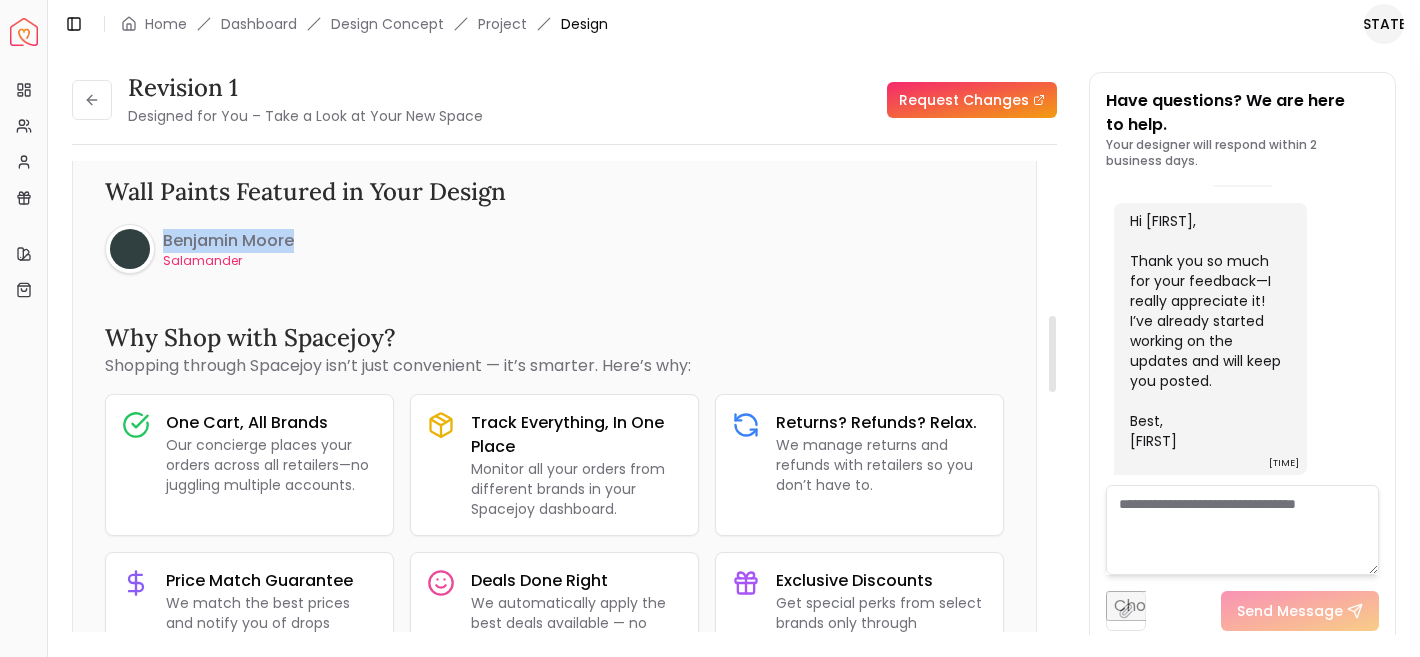 drag, startPoint x: 324, startPoint y: 237, endPoint x: 164, endPoint y: 239, distance: 160.0125 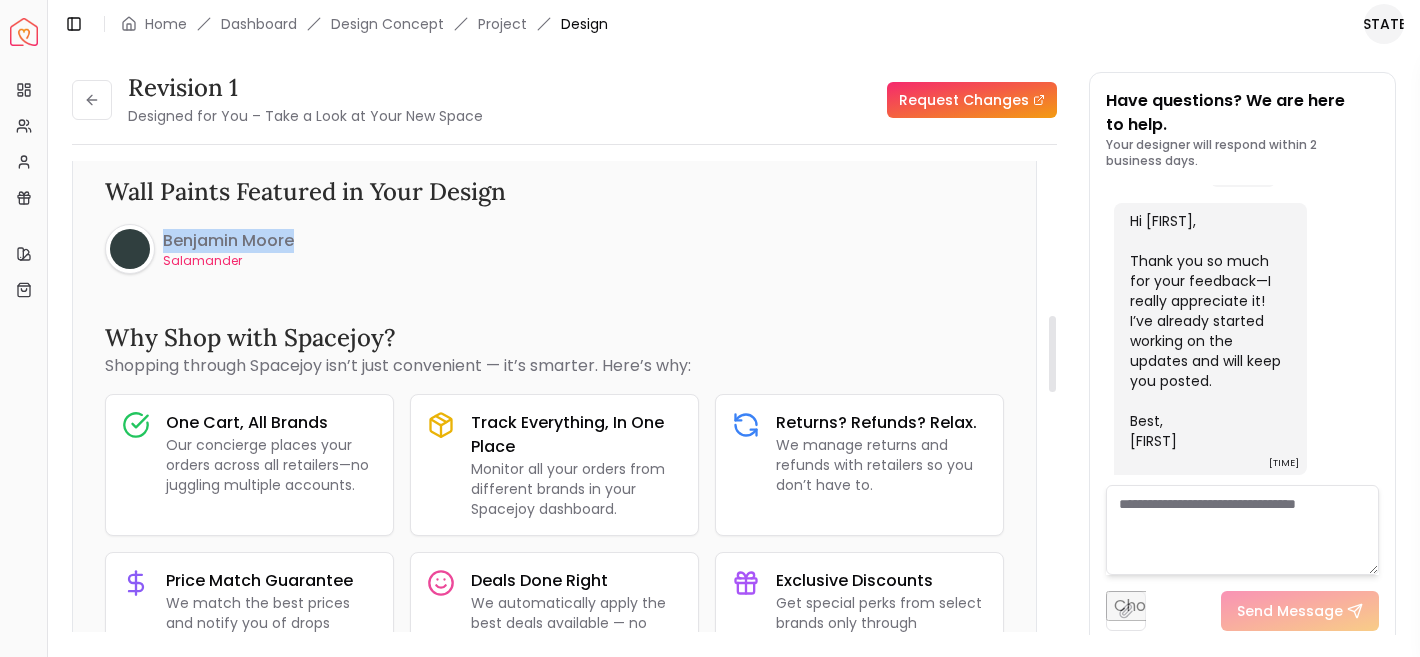 copy on "Benjamin Moore" 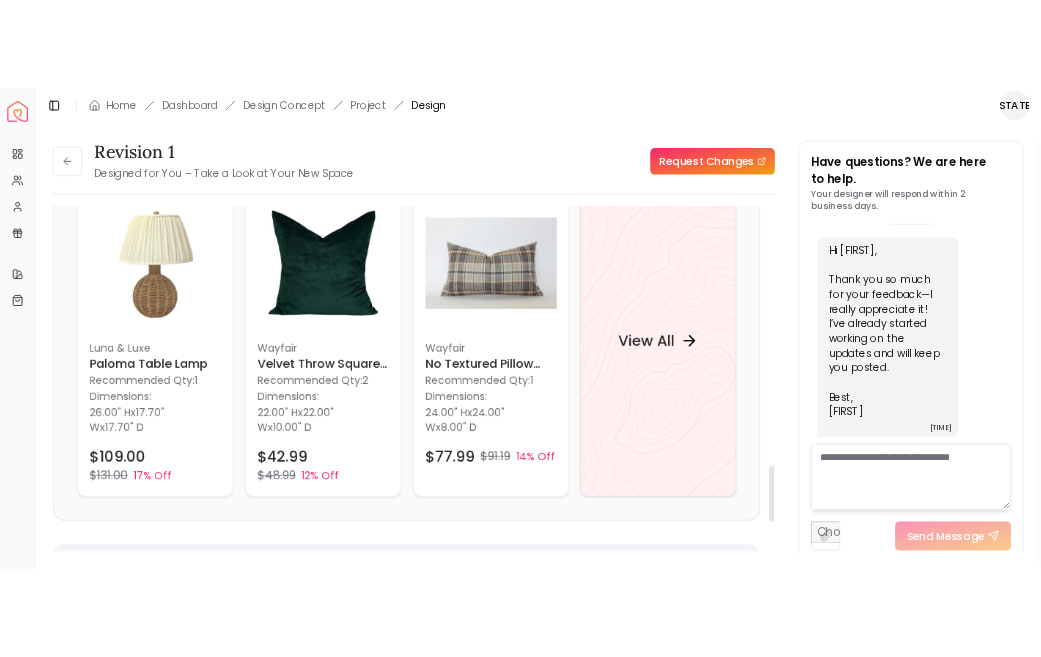 scroll, scrollTop: 2214, scrollLeft: 0, axis: vertical 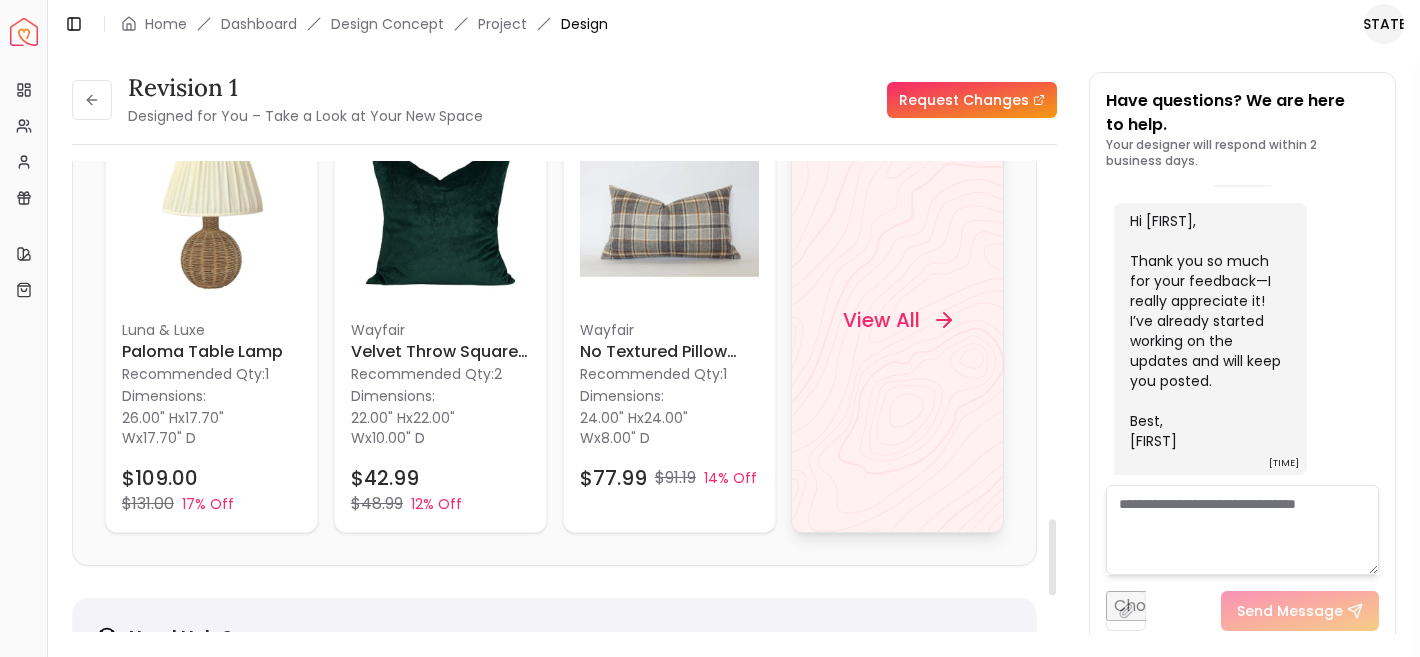 click 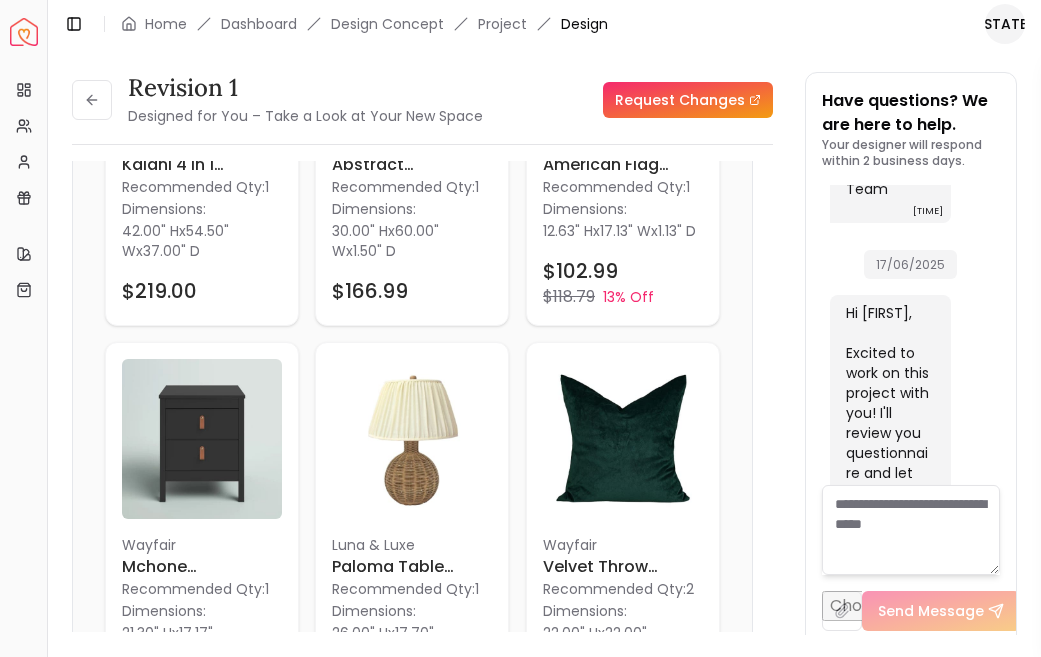 scroll, scrollTop: 2299, scrollLeft: 0, axis: vertical 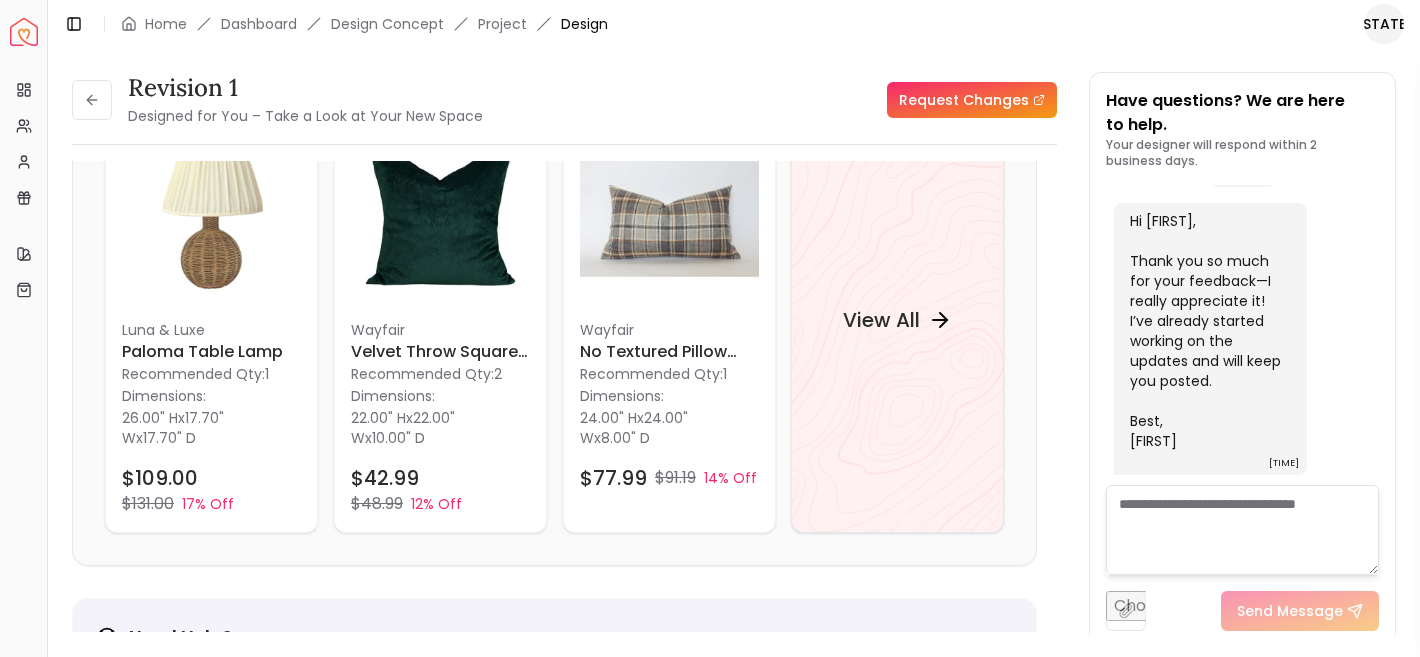 click on "Request Changes" at bounding box center (972, 100) 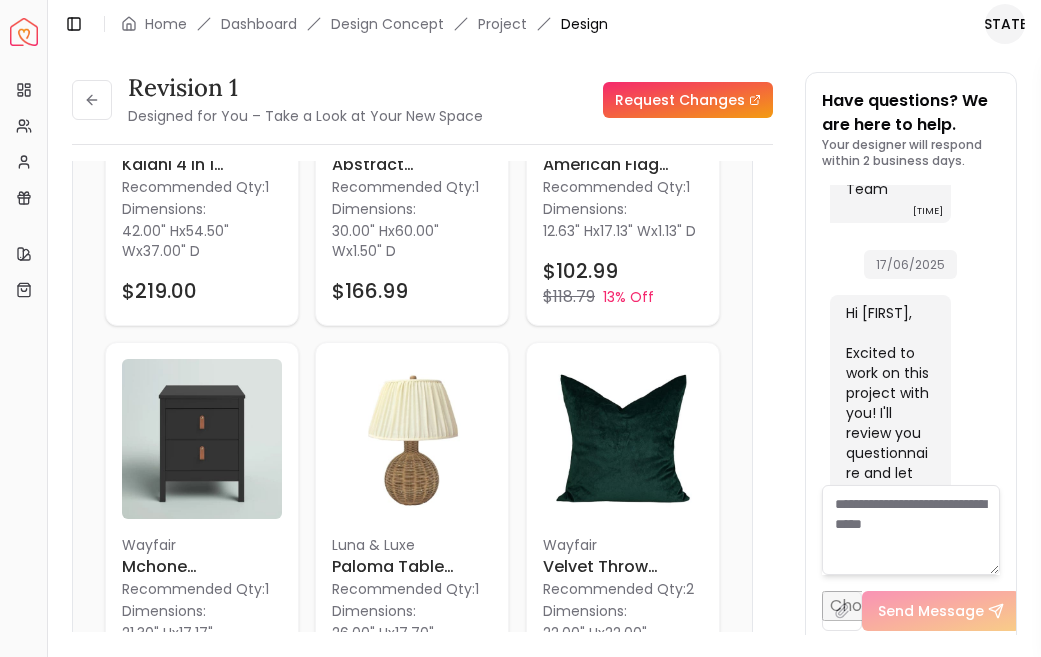 scroll, scrollTop: 2299, scrollLeft: 0, axis: vertical 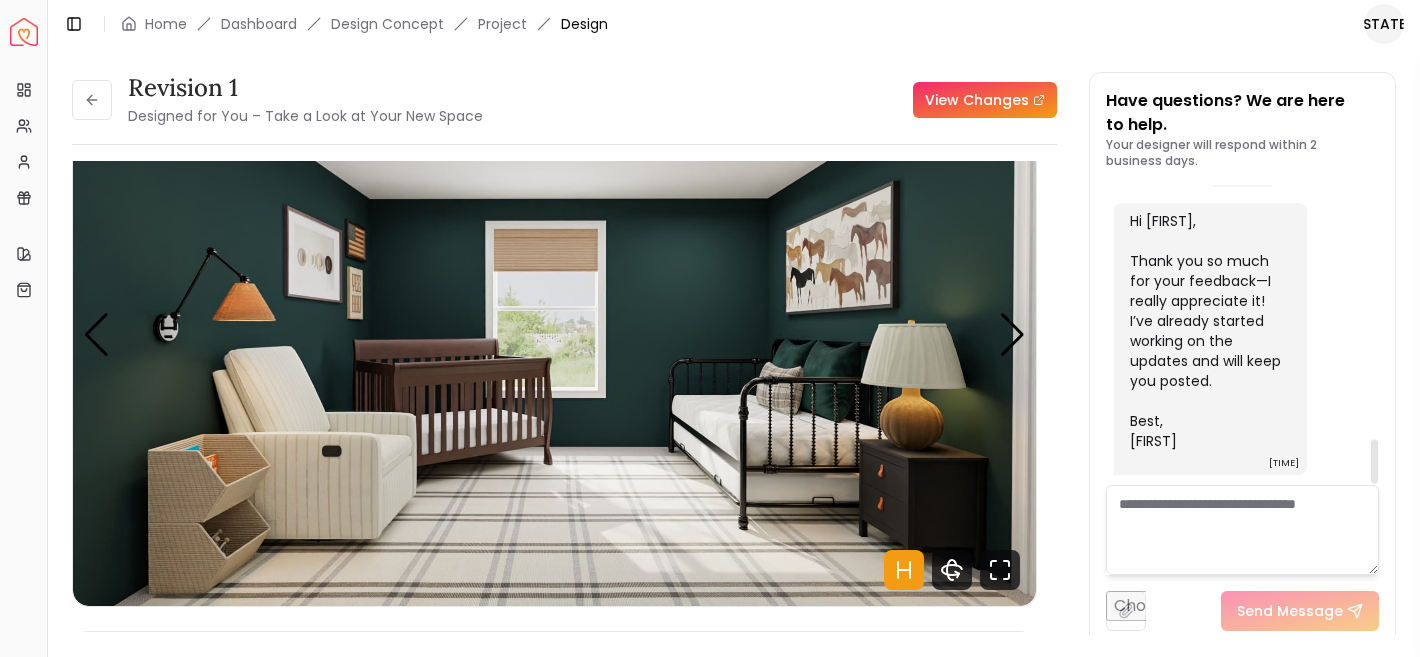 click at bounding box center (1242, 530) 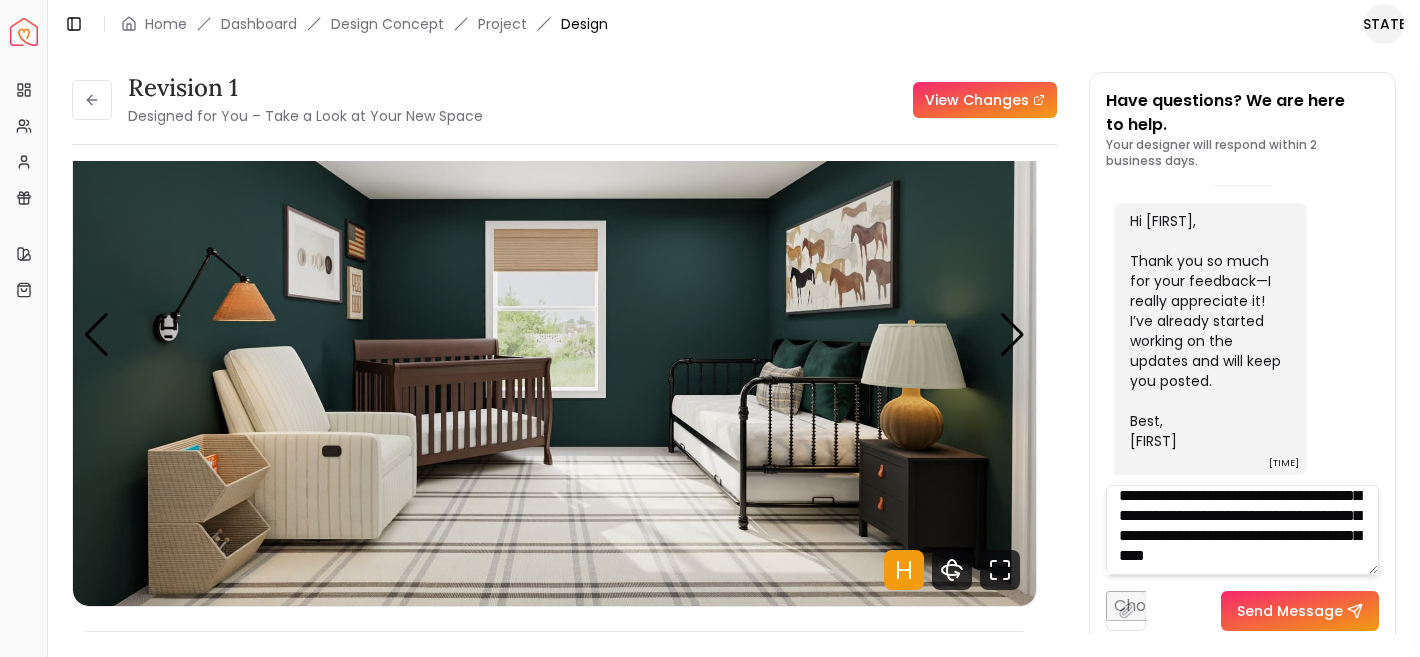 scroll, scrollTop: 81, scrollLeft: 0, axis: vertical 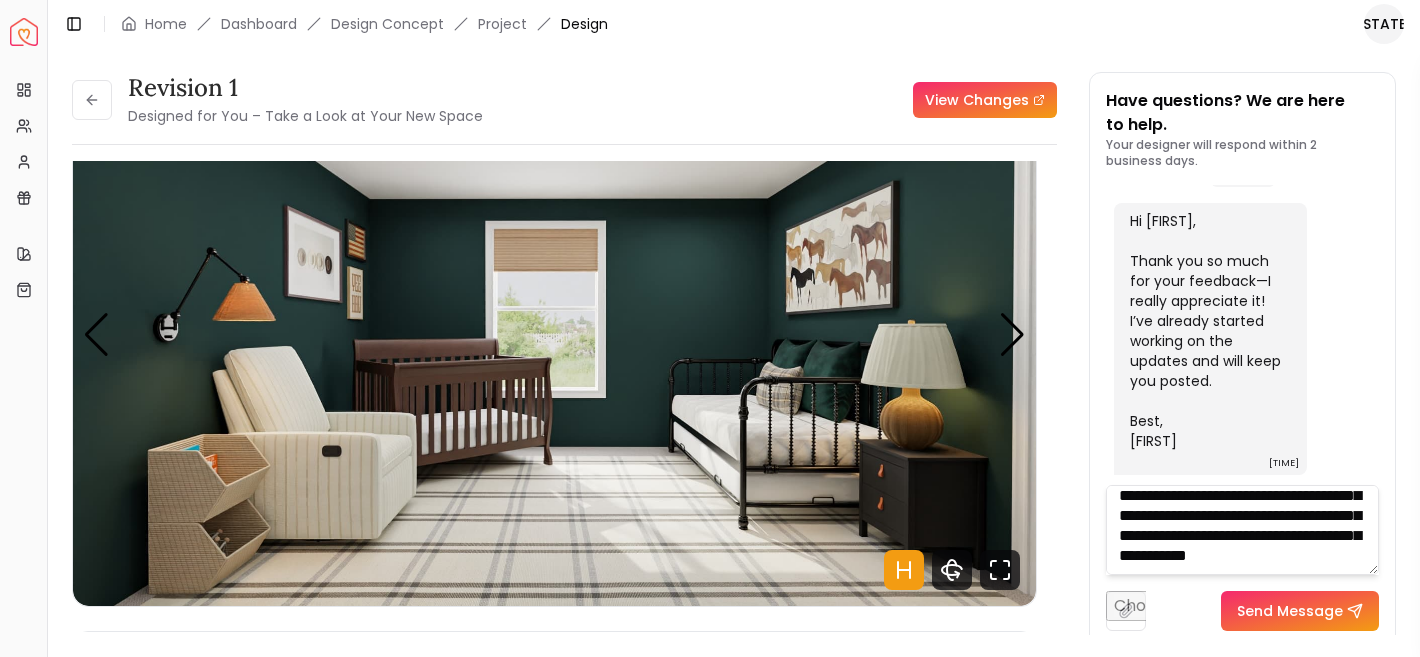 type on "**********" 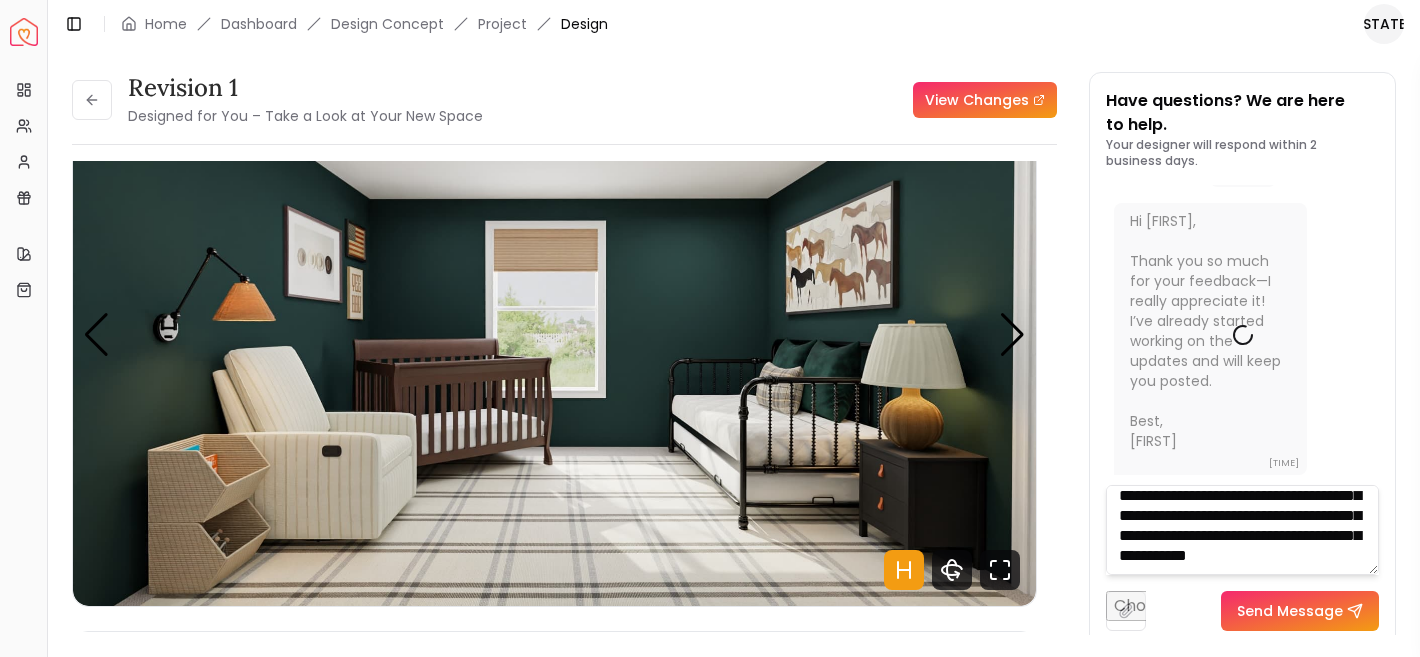 scroll, scrollTop: 0, scrollLeft: 0, axis: both 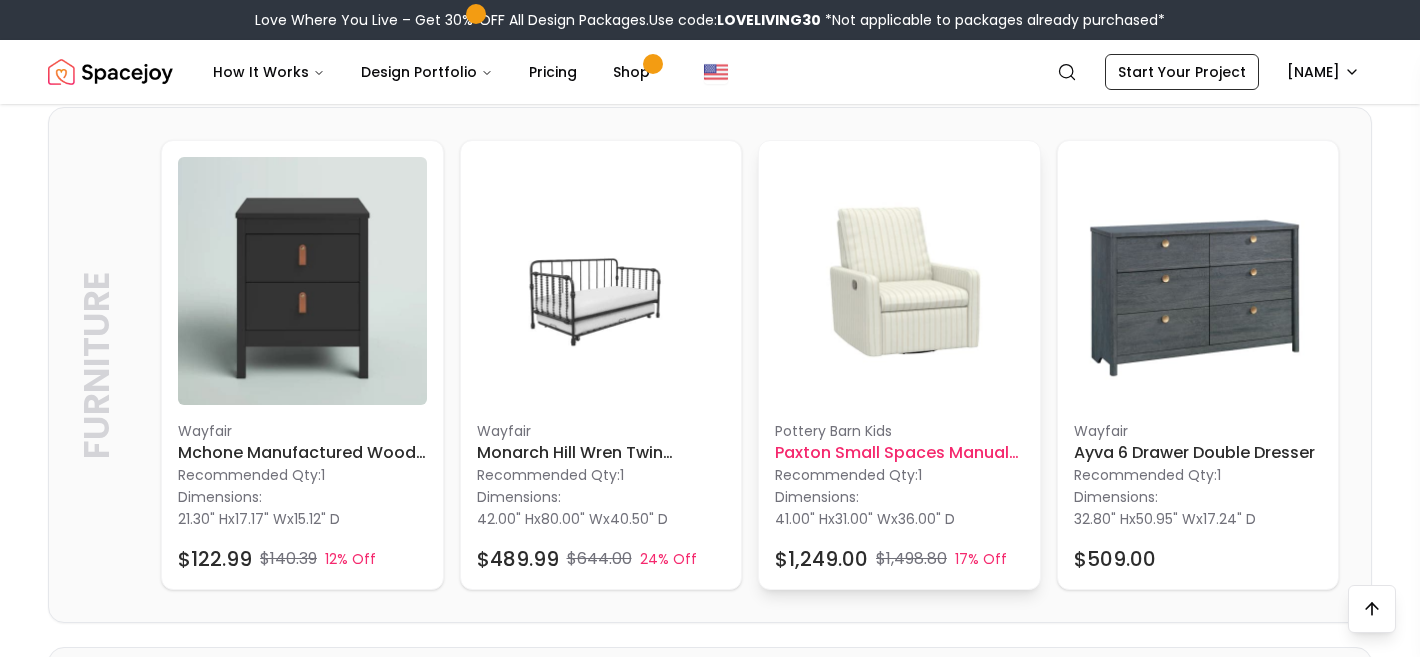 click on "pottery barn kids" at bounding box center (899, 431) 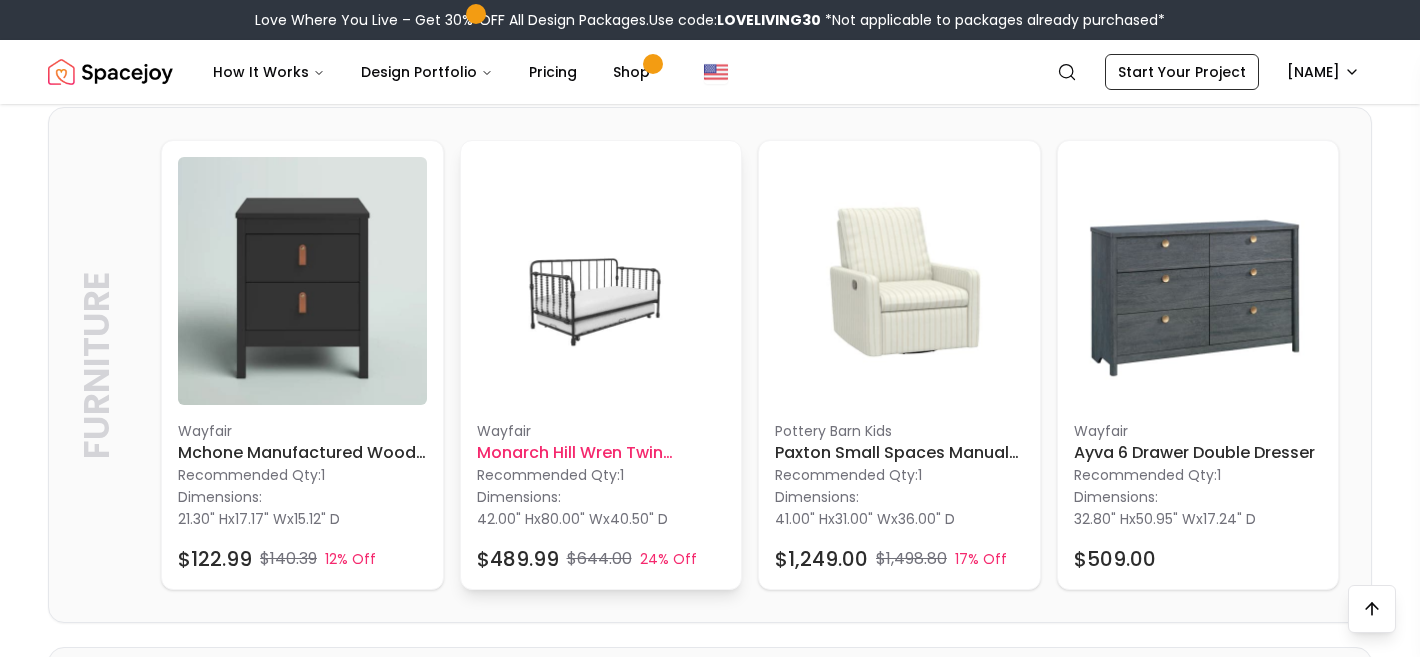 click on "Monarch Hill Wren Twin Daybed with Trundle" at bounding box center (601, 453) 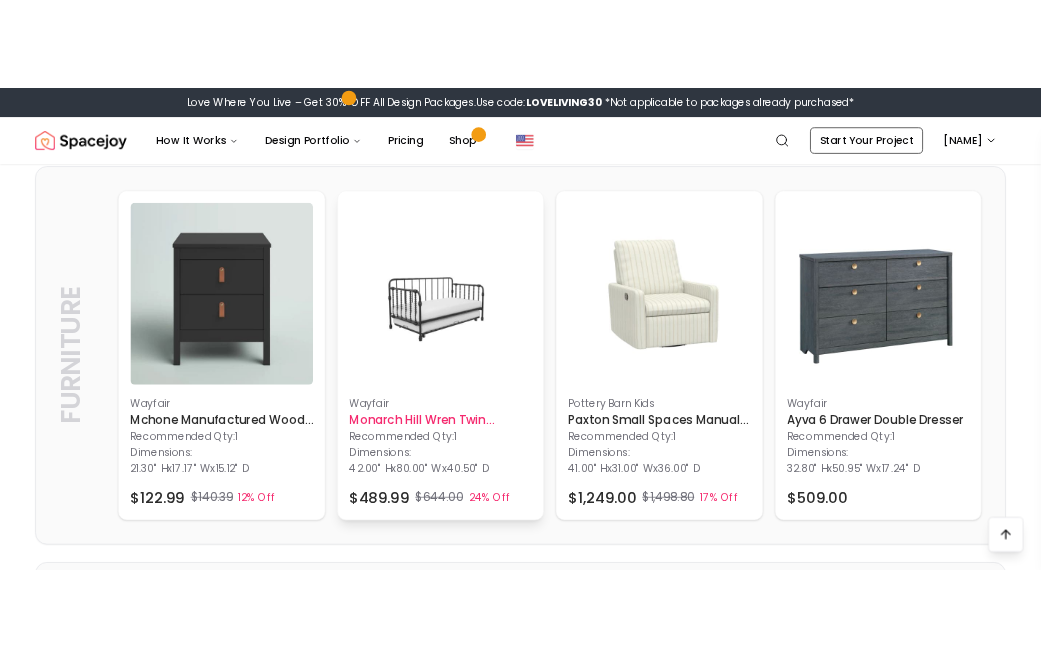 scroll, scrollTop: 2609, scrollLeft: 0, axis: vertical 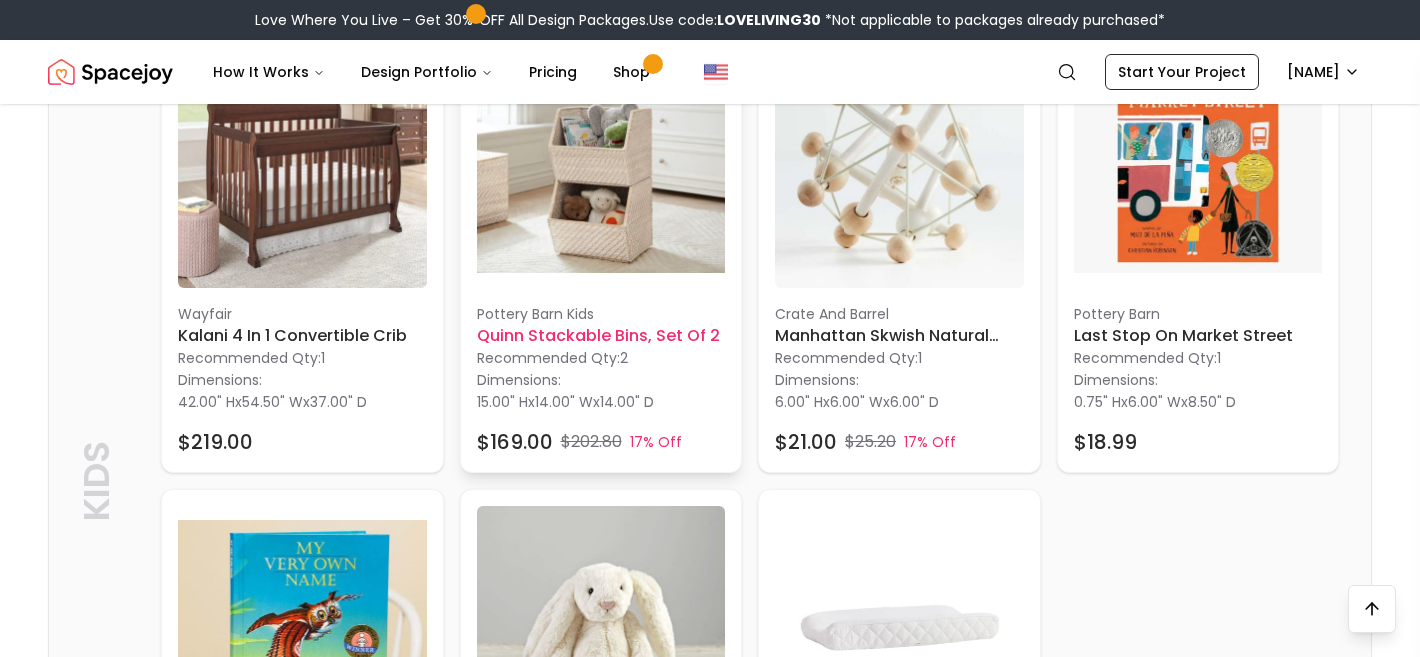 click on "Quinn Stackable Bins, Set of 2" at bounding box center (601, 336) 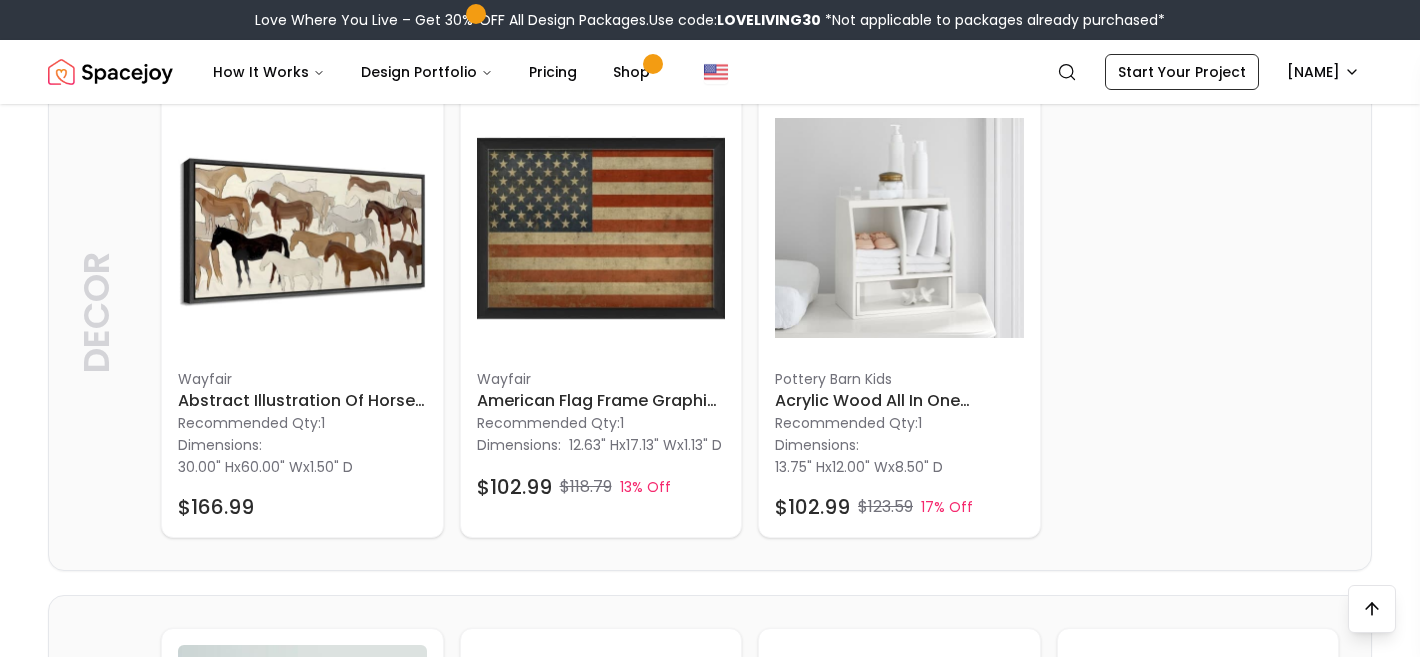 scroll, scrollTop: 1638, scrollLeft: 0, axis: vertical 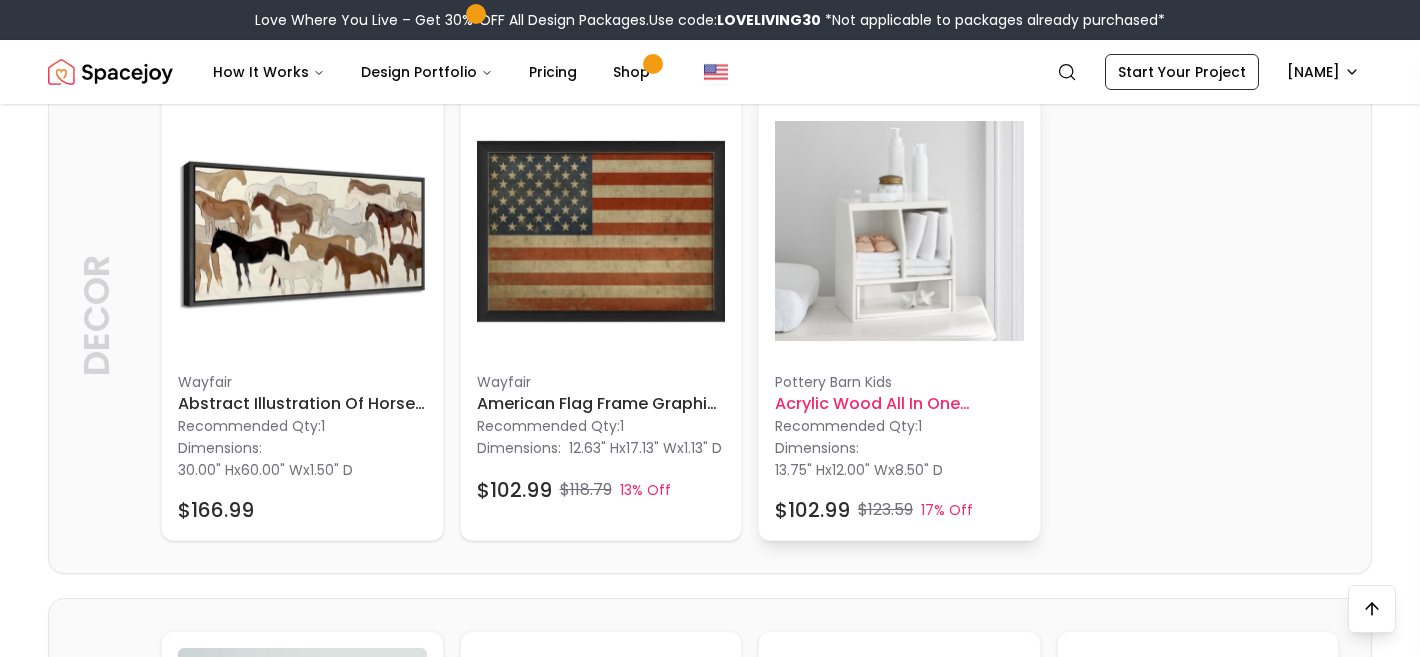 click on "Acrylic Wood All in One Organizer" at bounding box center [899, 404] 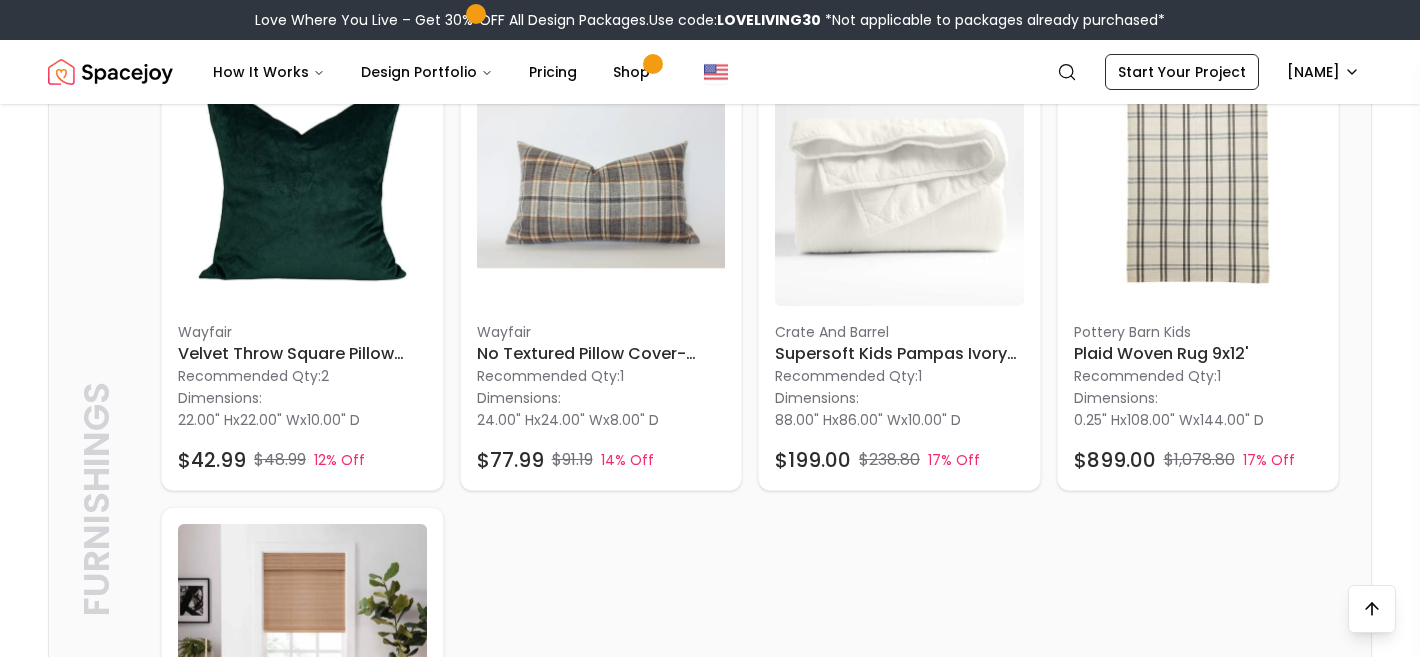 scroll, scrollTop: 3335, scrollLeft: 0, axis: vertical 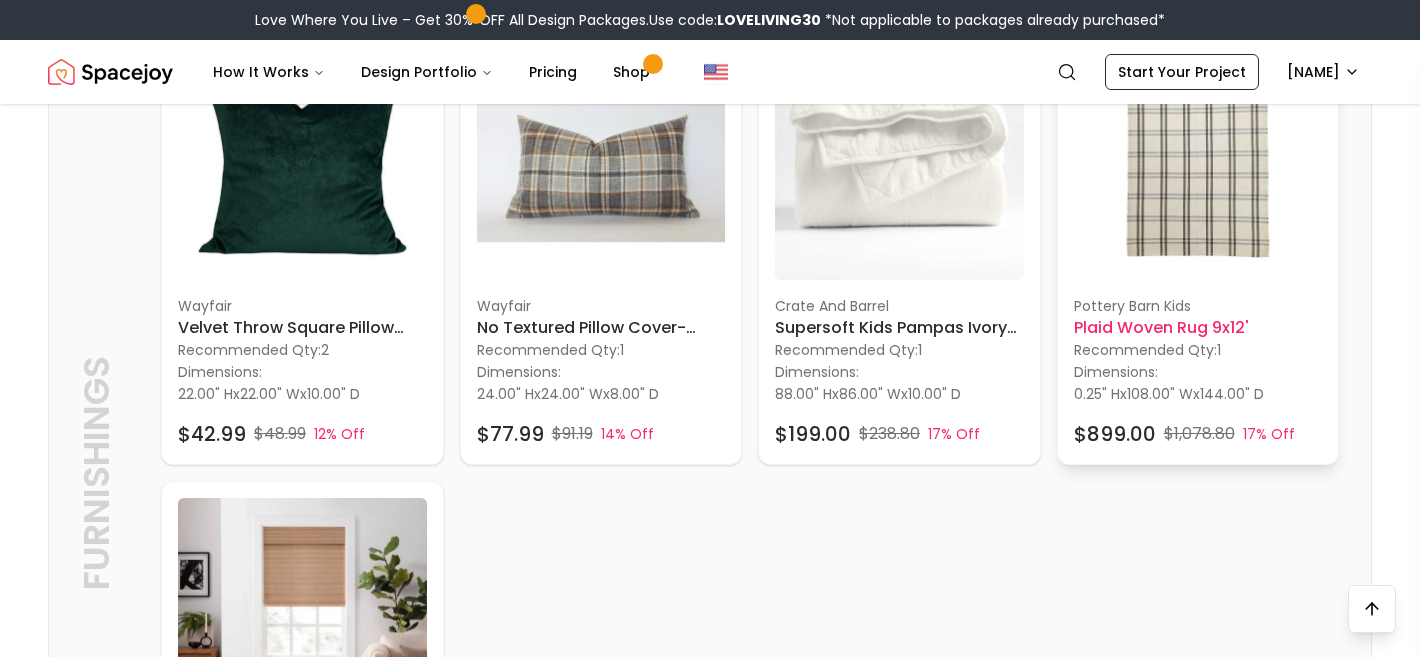 click on "Plaid Woven Rug 9x12'" at bounding box center [1198, 328] 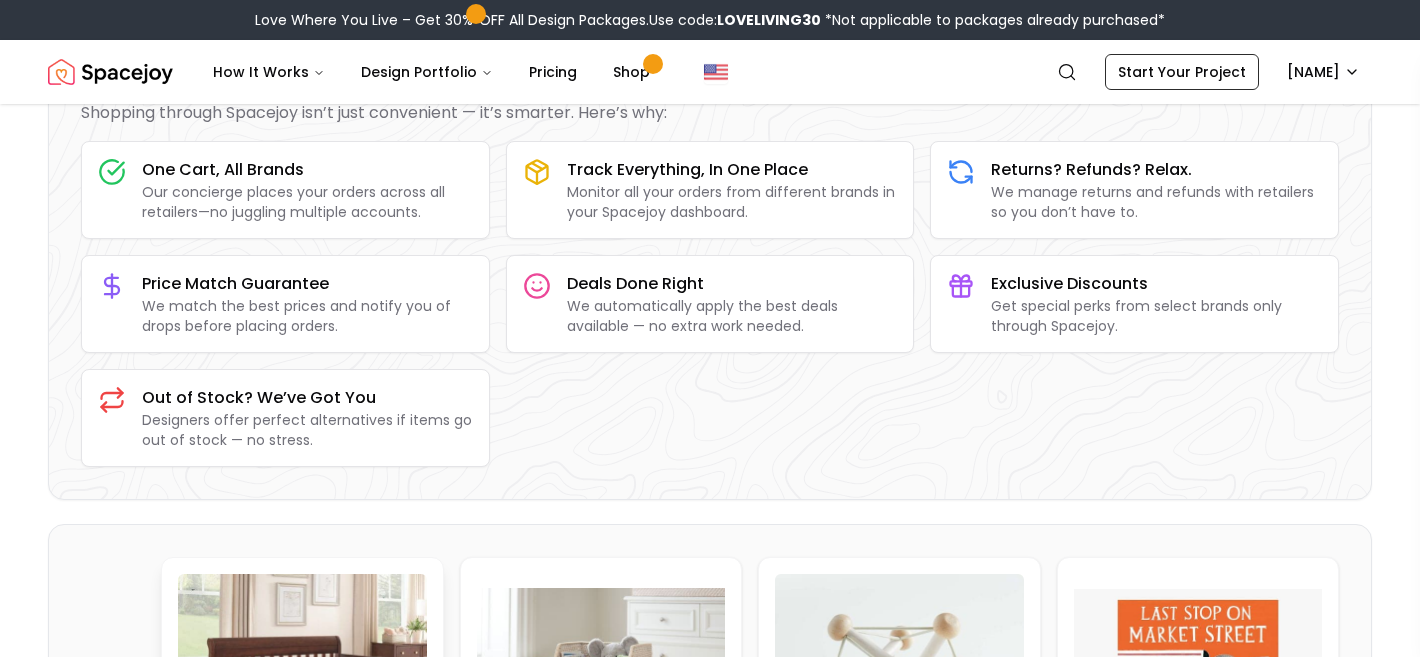 scroll, scrollTop: 0, scrollLeft: 0, axis: both 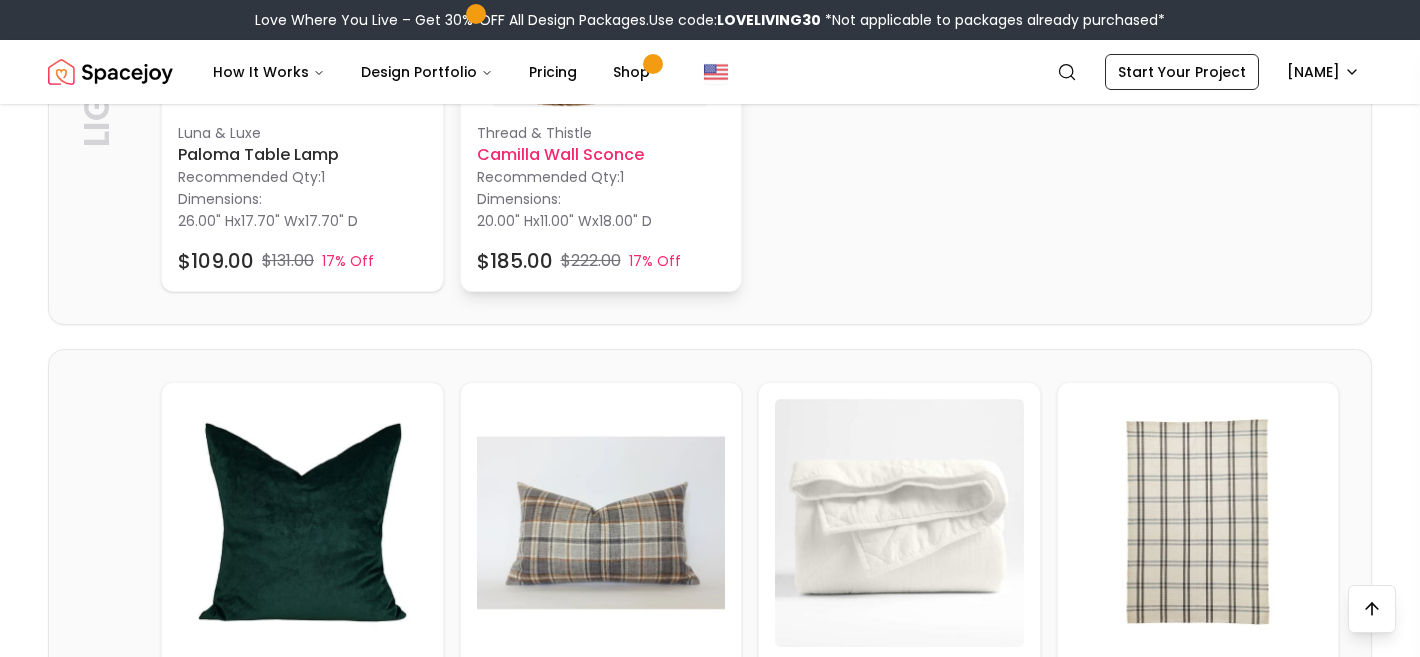 click on "Camilla Wall Sconce" at bounding box center [601, 155] 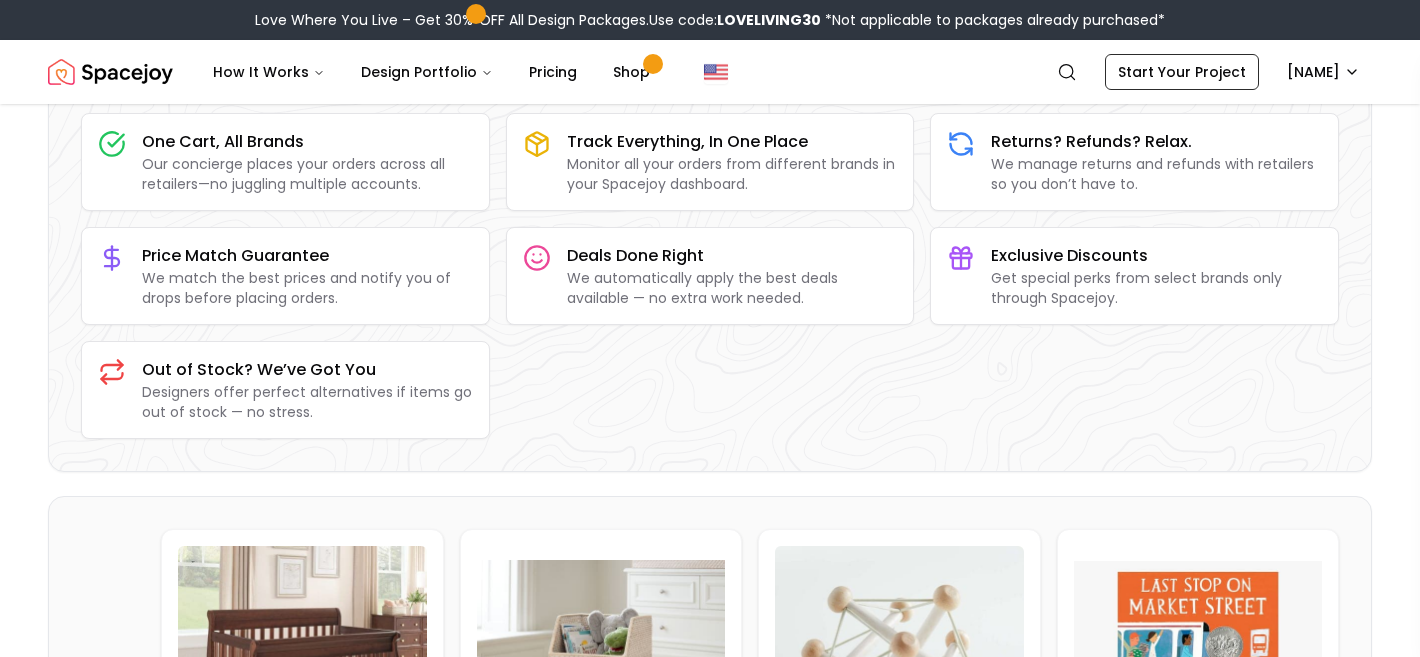 scroll, scrollTop: 0, scrollLeft: 0, axis: both 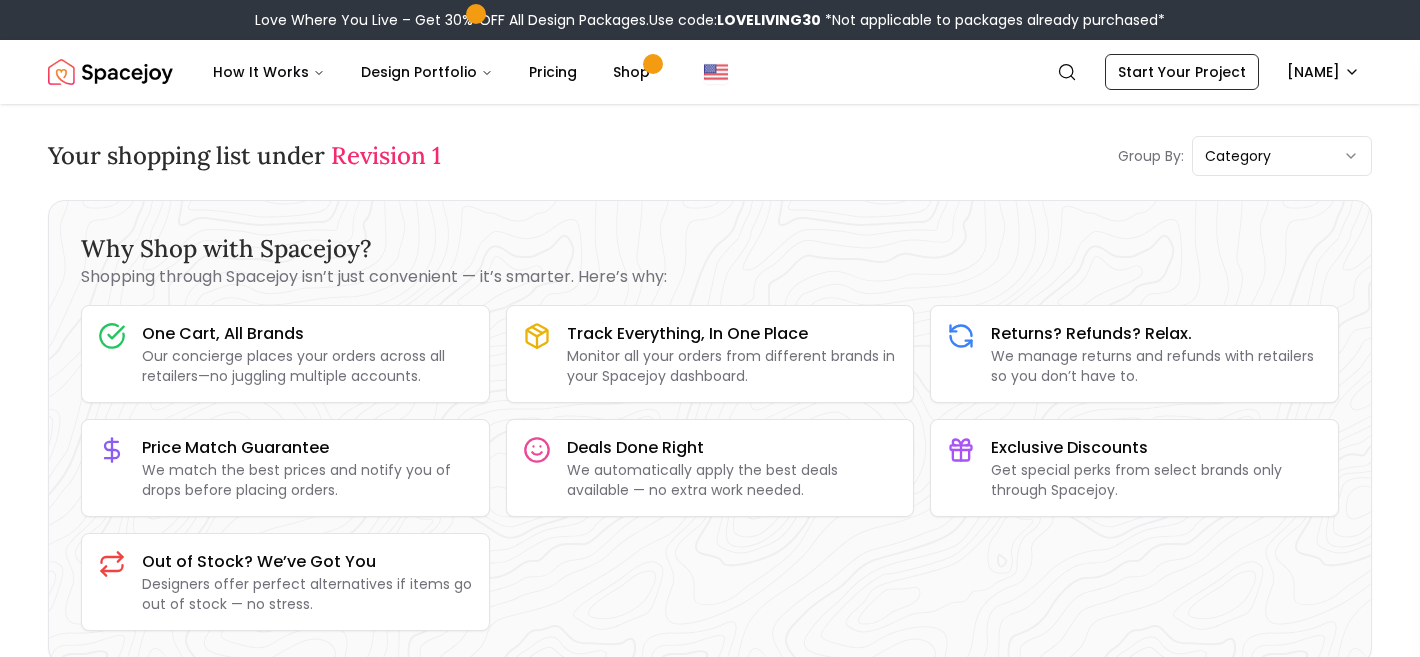click on "Revision 1" at bounding box center [386, 155] 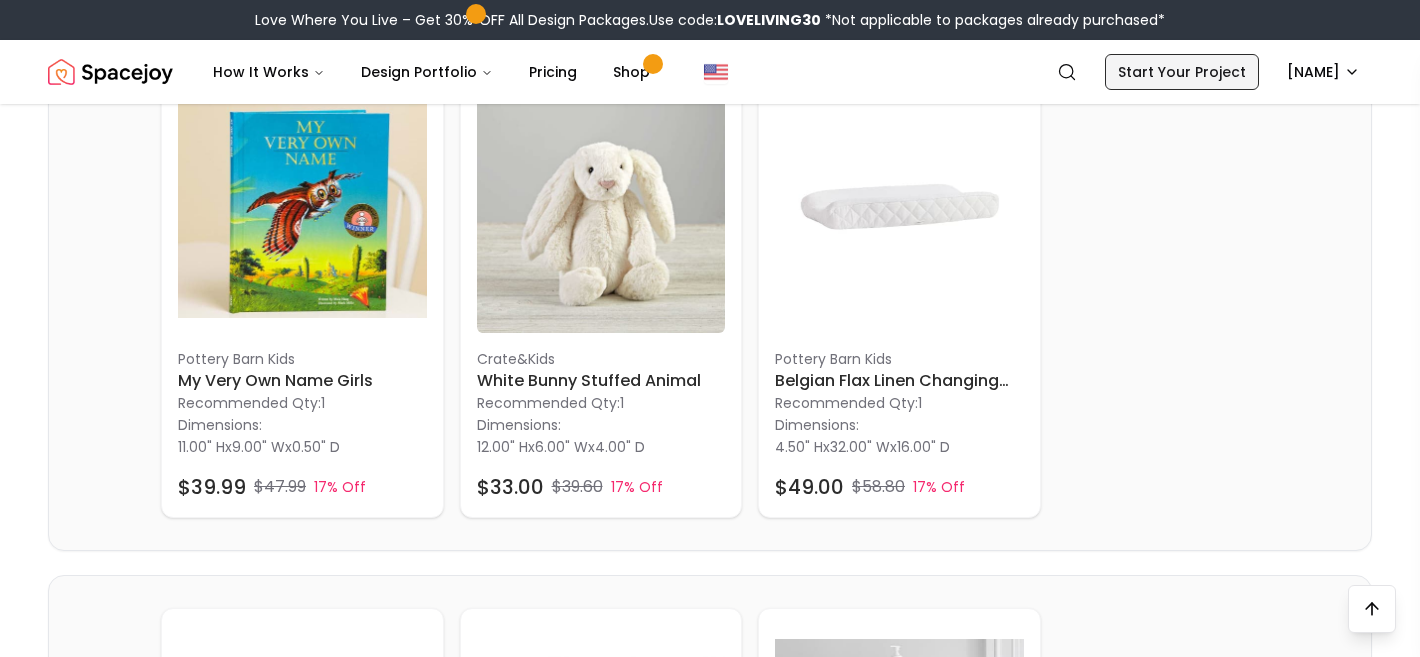 scroll, scrollTop: 864, scrollLeft: 0, axis: vertical 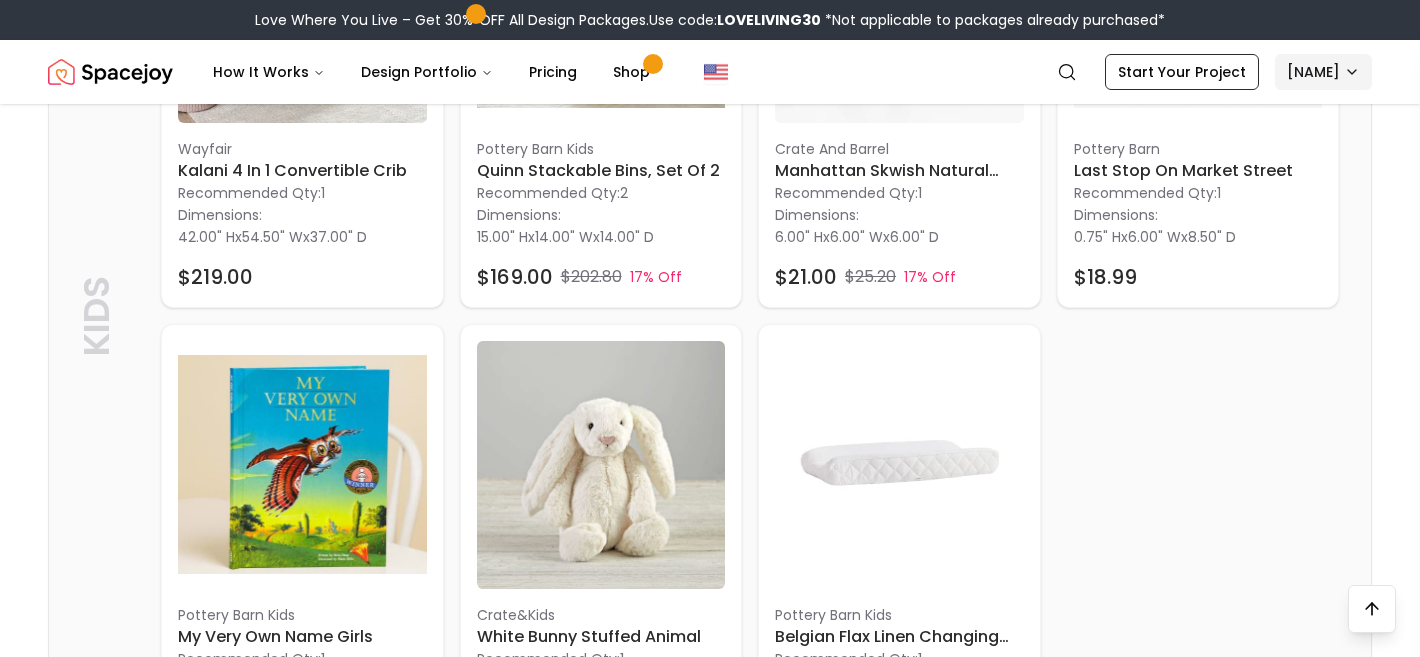click on "Love Where You Live – Get 30% OFF All Design Packages.  Use code:  LOVELIVING30   *Not applicable to packages already purchased* Spacejoy How It Works   Design Portfolio   Pricing Shop Search Start Your Project   [NAME] Your shopping list under   Revision 1 Group By: category Why Shop with Spacejoy? Shopping through Spacejoy isn’t just convenient — it’s smarter. Here’s why: One Cart, All Brands Our concierge places your orders across all retailers—no juggling multiple accounts. Track Everything, In One Place Monitor all your orders from different brands in your Spacejoy dashboard. Returns? Refunds? Relax. We manage returns and refunds with retailers so you don’t have to. Price Match Guarantee We match the best prices and notify you of drops before placing orders. Deals Done Right We automatically apply the best deals available — no extra work needed. Exclusive Discounts Get special perks from select brands only through Spacejoy. Out of Stock? We’ve Got You Kids Kids Wayfair 1 42.00"" at bounding box center (710, 2169) 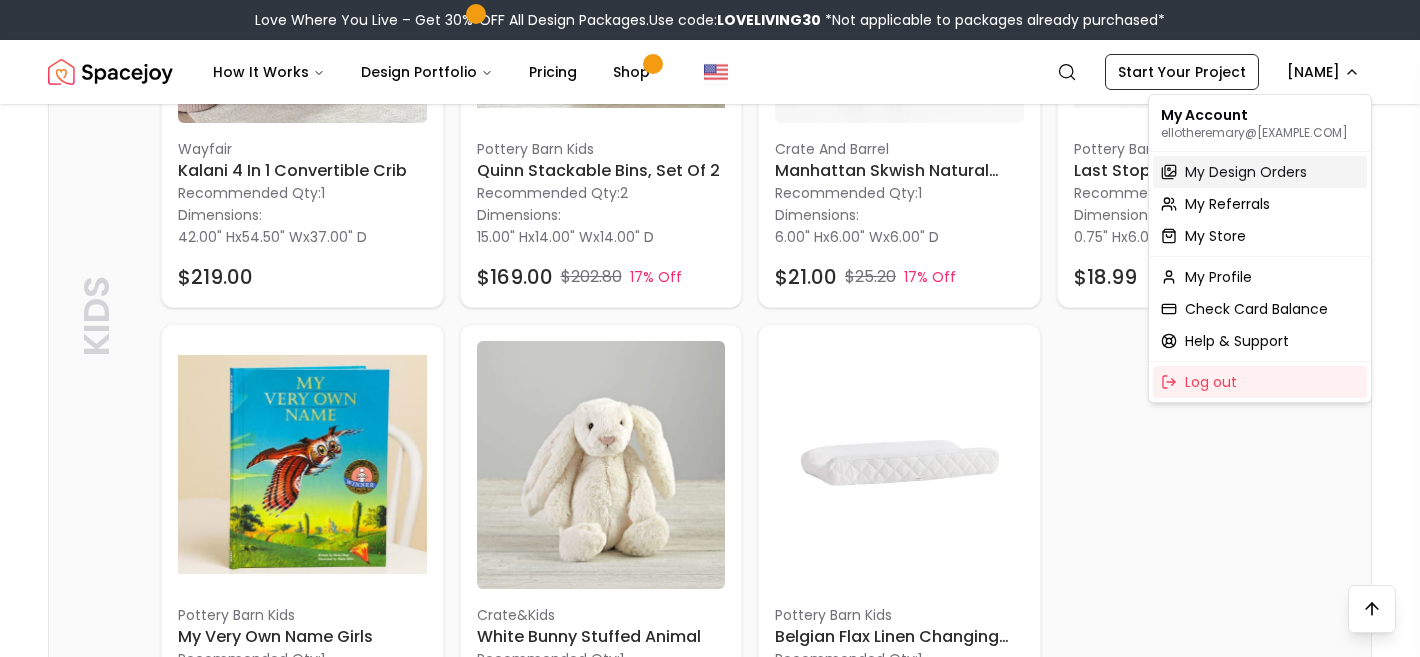 click on "My Design Orders" at bounding box center [1246, 172] 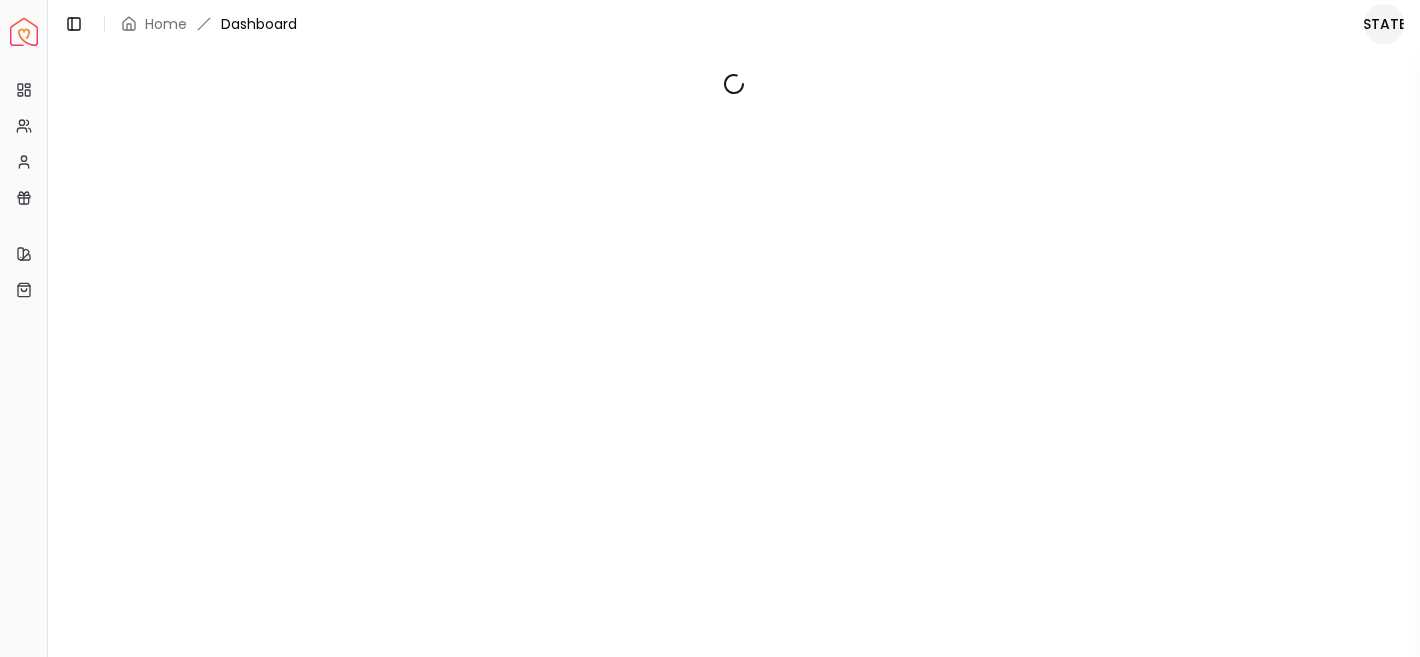 scroll, scrollTop: 0, scrollLeft: 0, axis: both 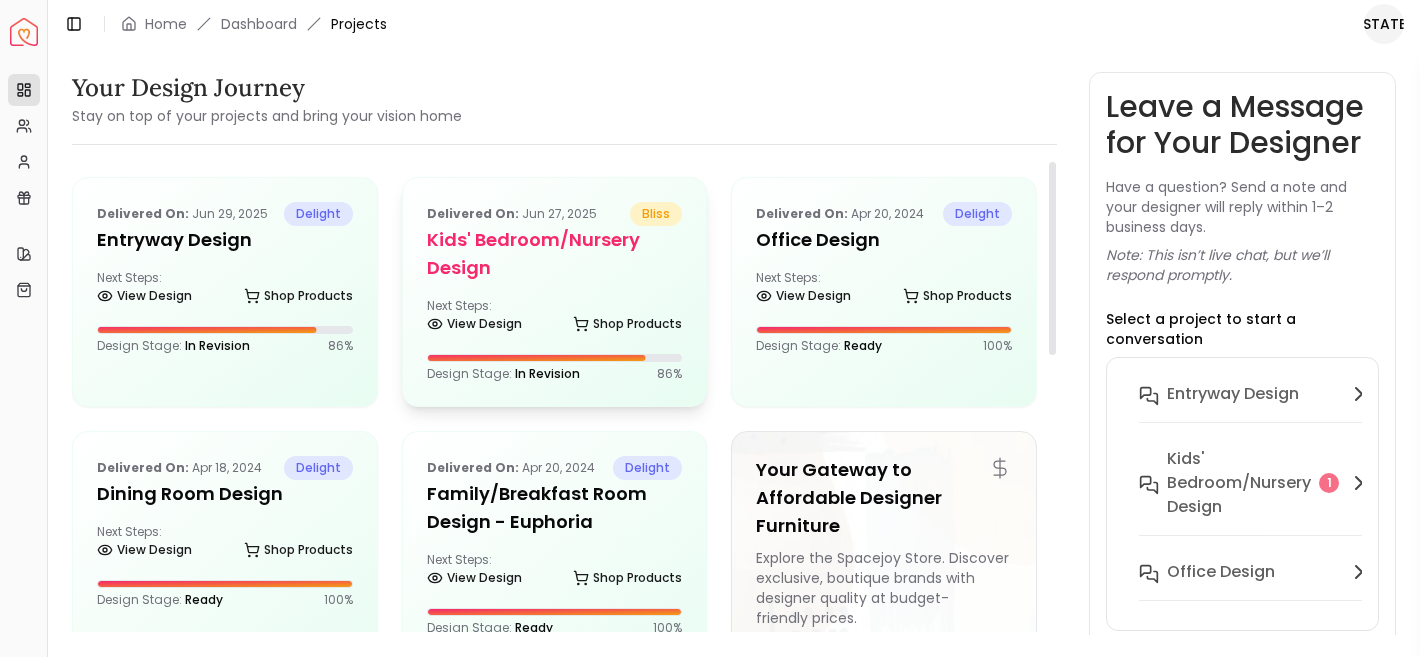 click on "Delivered on:   Jun 27, 2025 bliss Kids' Bedroom/Nursery design Next Steps: View Design Shop Products Design Stage:   In Revision 86 %" at bounding box center [555, 292] 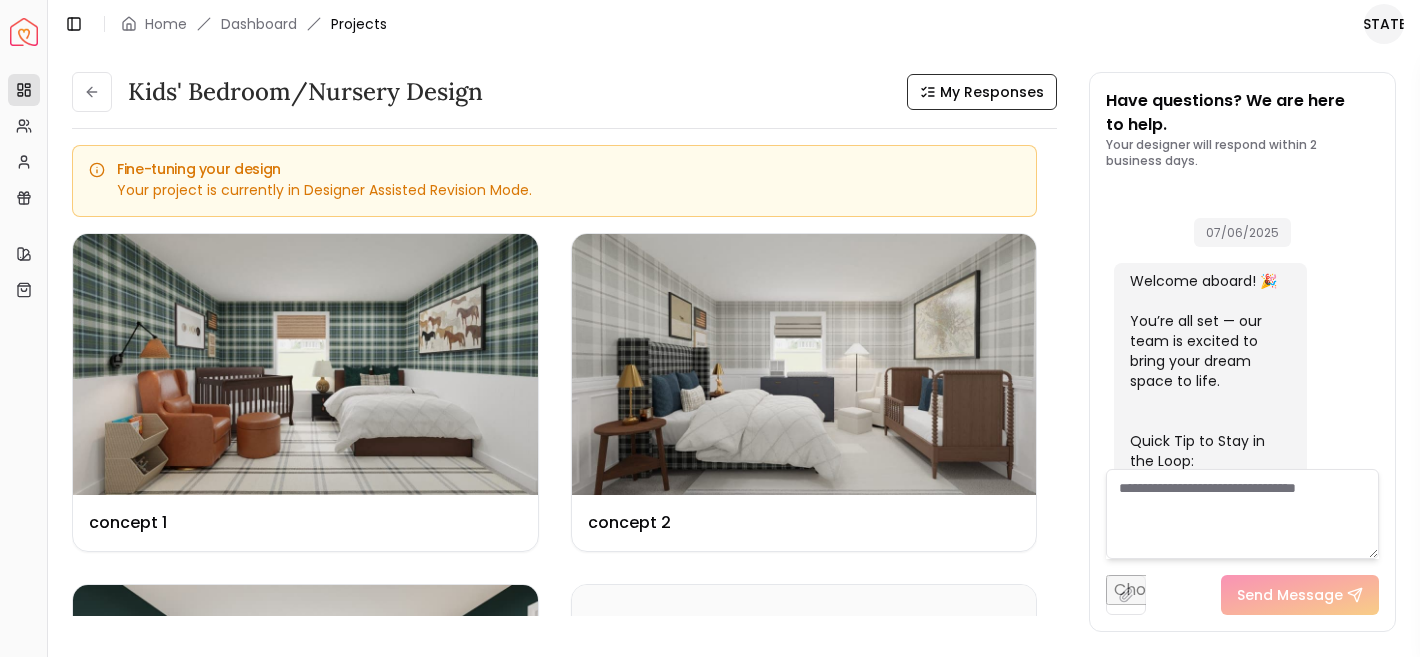 scroll, scrollTop: 2208, scrollLeft: 0, axis: vertical 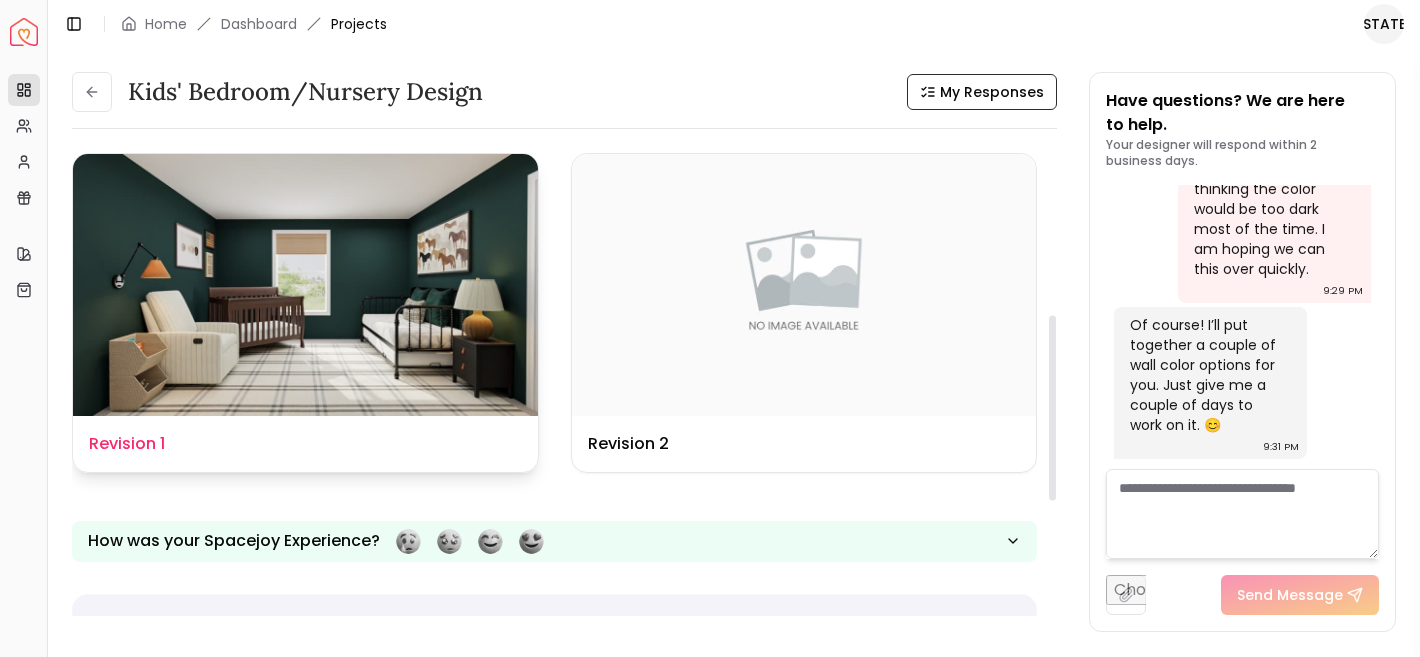 click at bounding box center (305, 284) 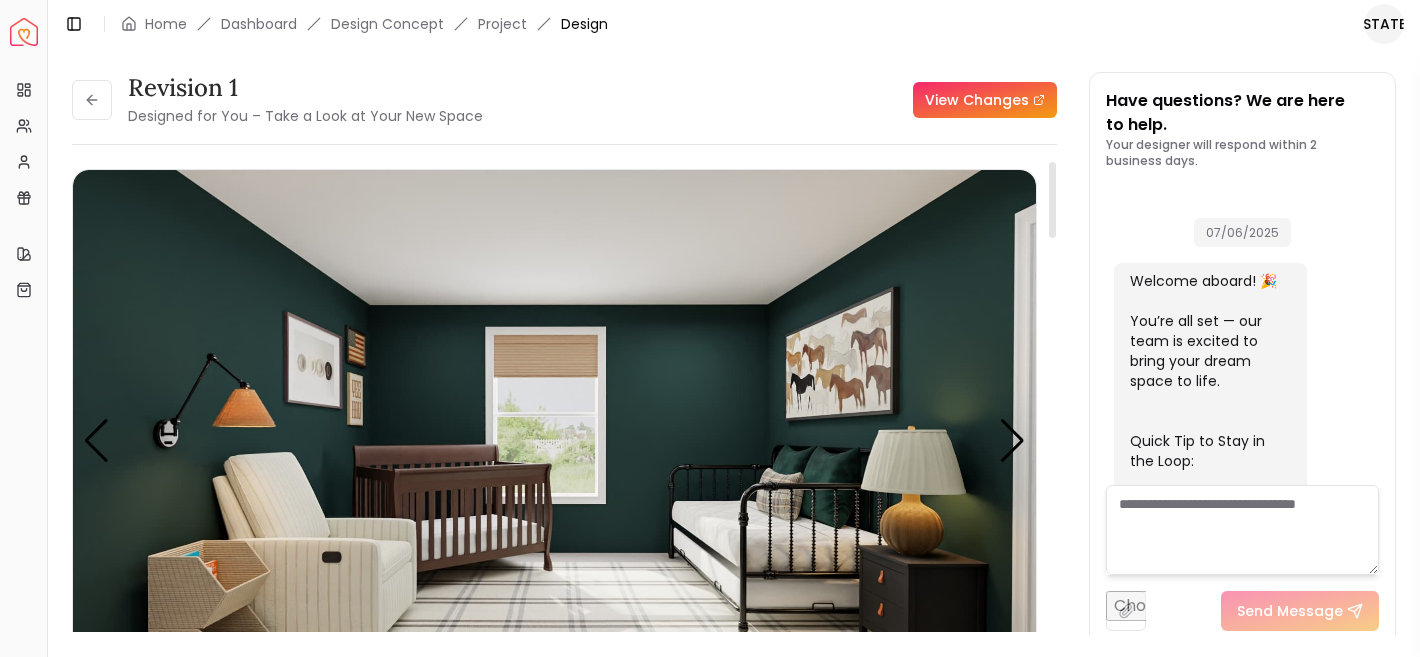 scroll, scrollTop: 2192, scrollLeft: 0, axis: vertical 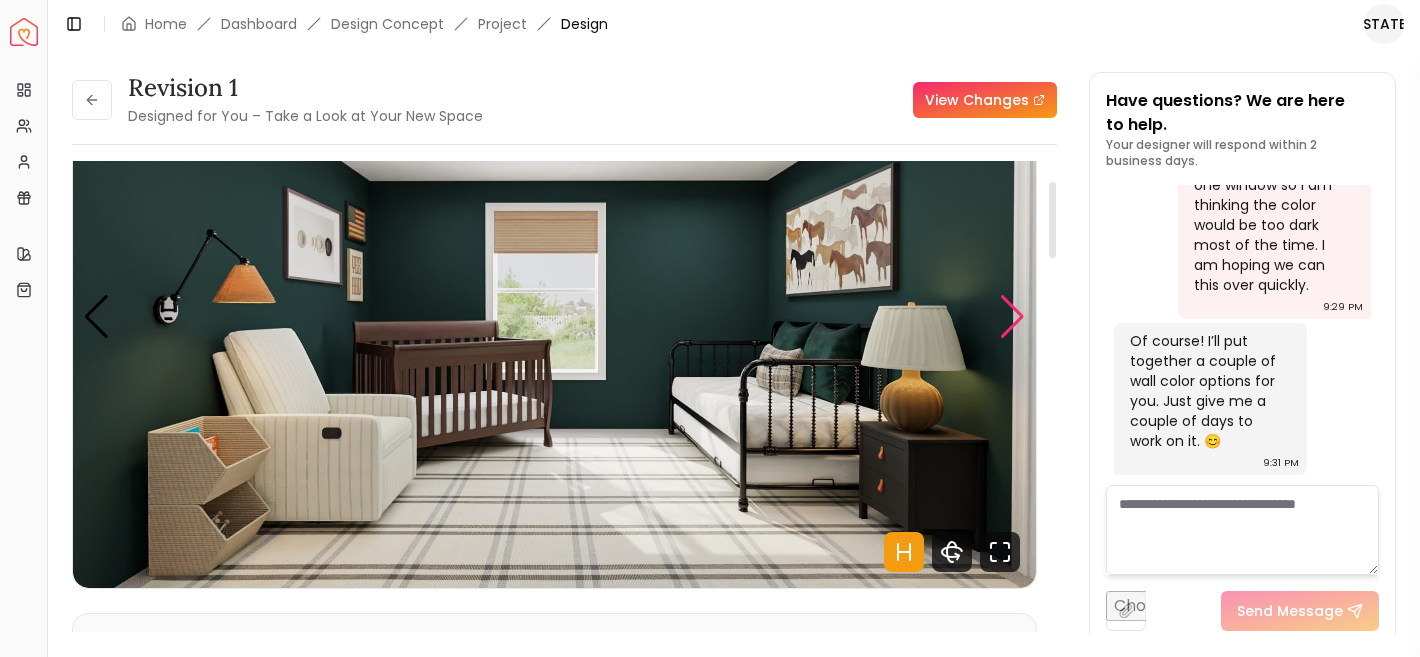 click at bounding box center (1012, 317) 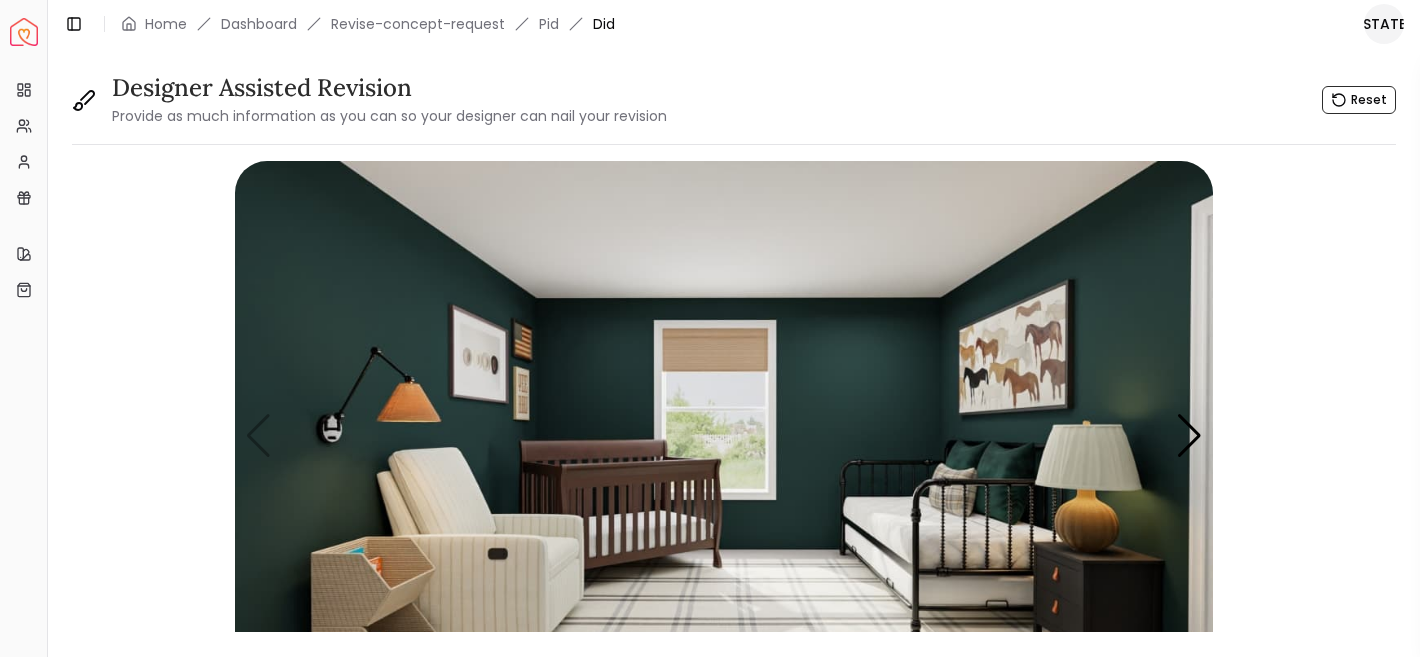 scroll, scrollTop: 0, scrollLeft: 0, axis: both 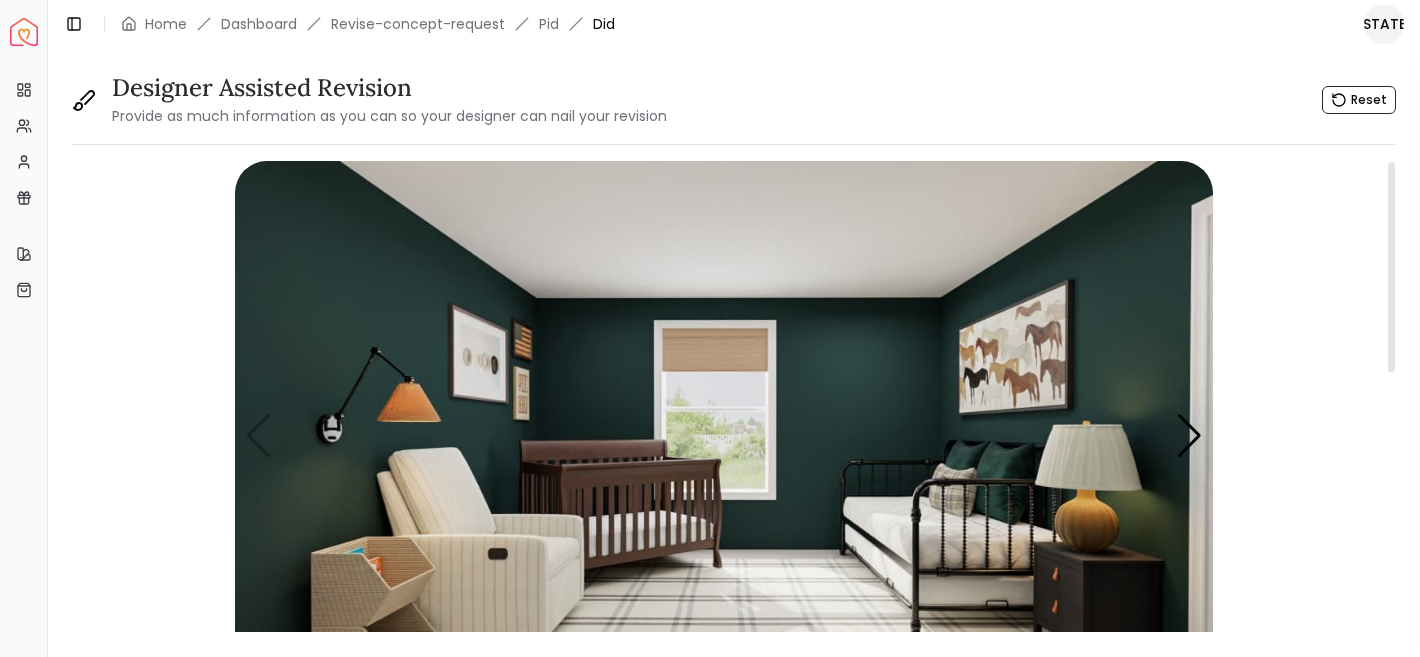 click at bounding box center (724, 436) 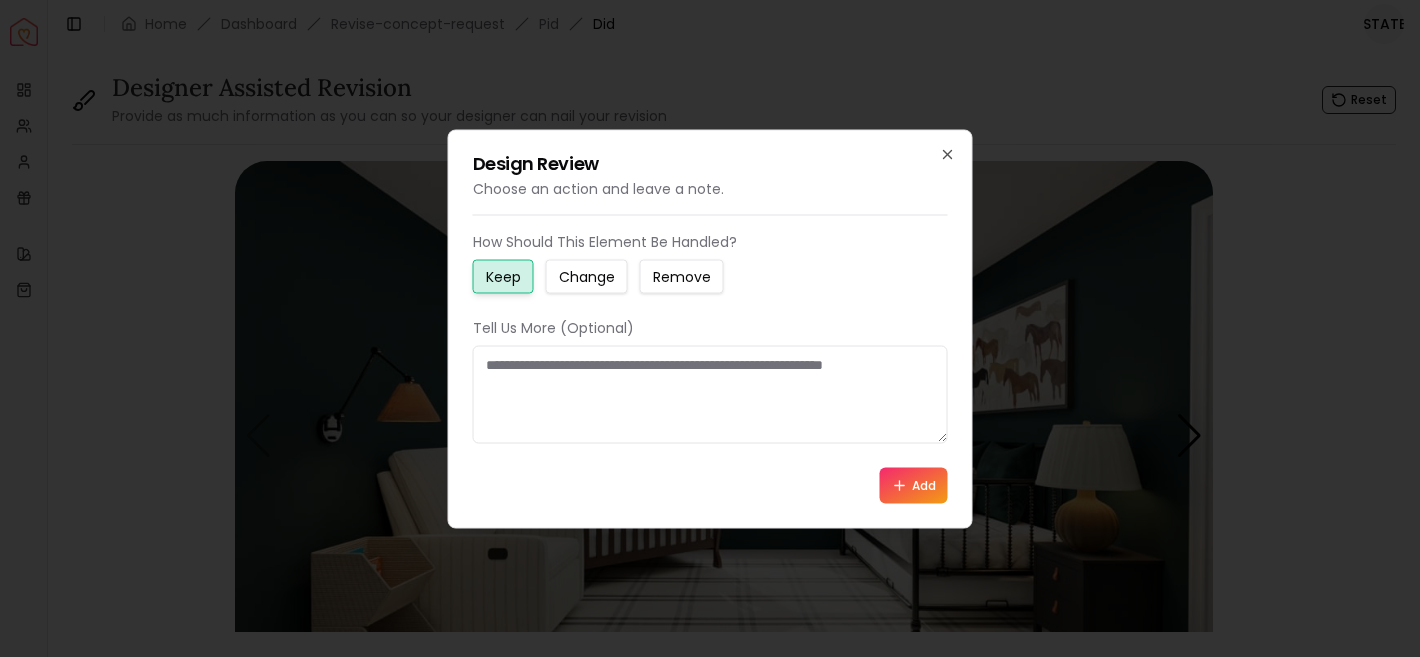 click on "How Should This Element Be Handled? Keep Change Remove Tell Us More (Optional) Add" at bounding box center [710, 367] 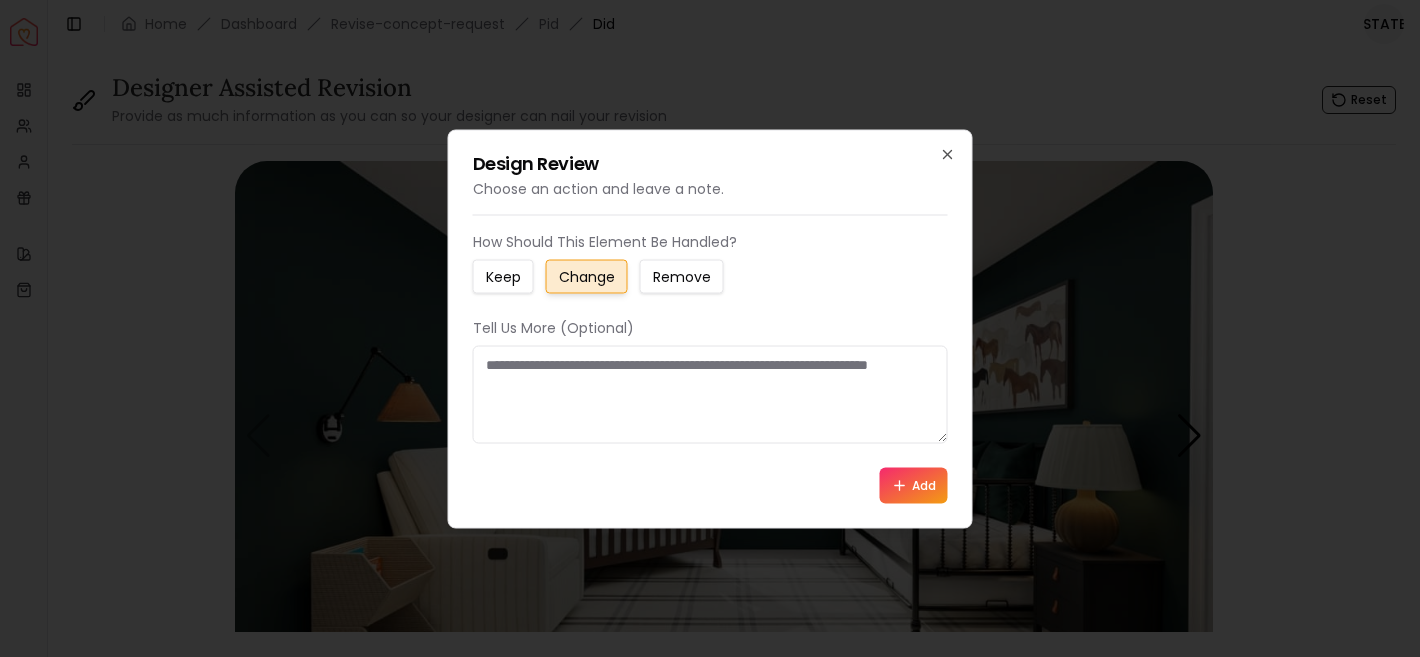click at bounding box center (710, 394) 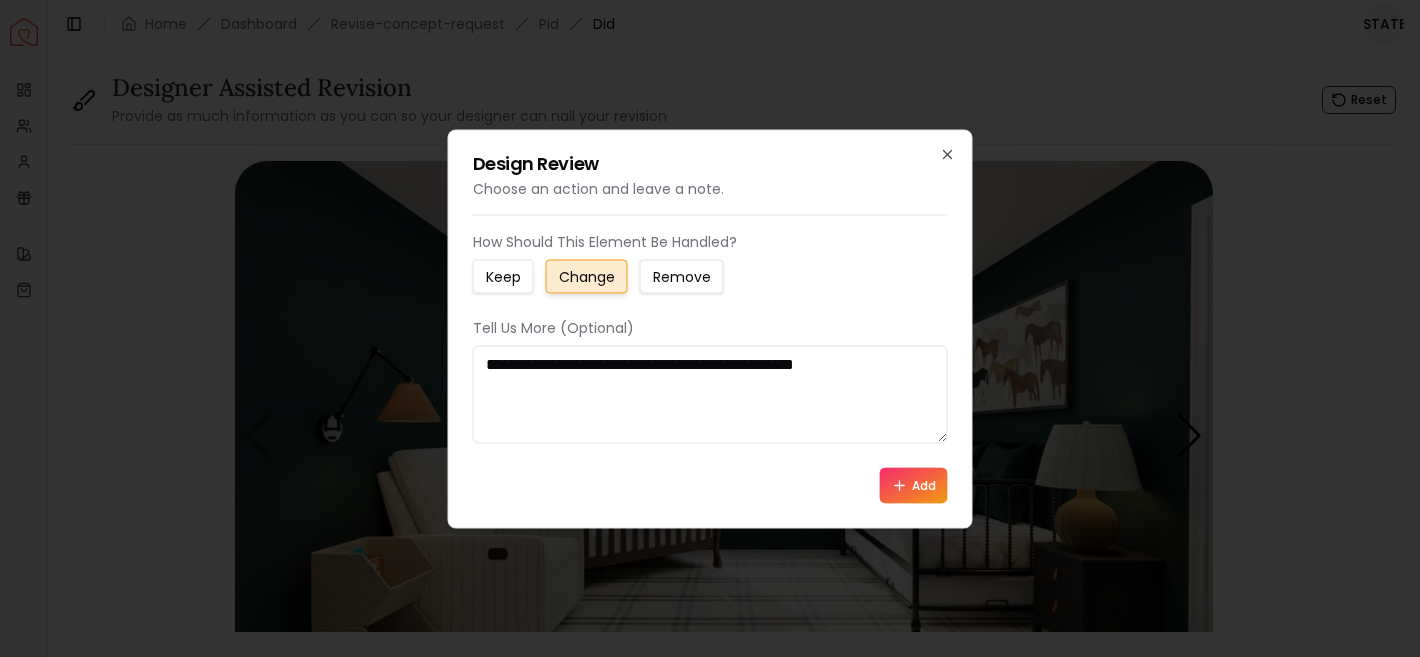 type on "**********" 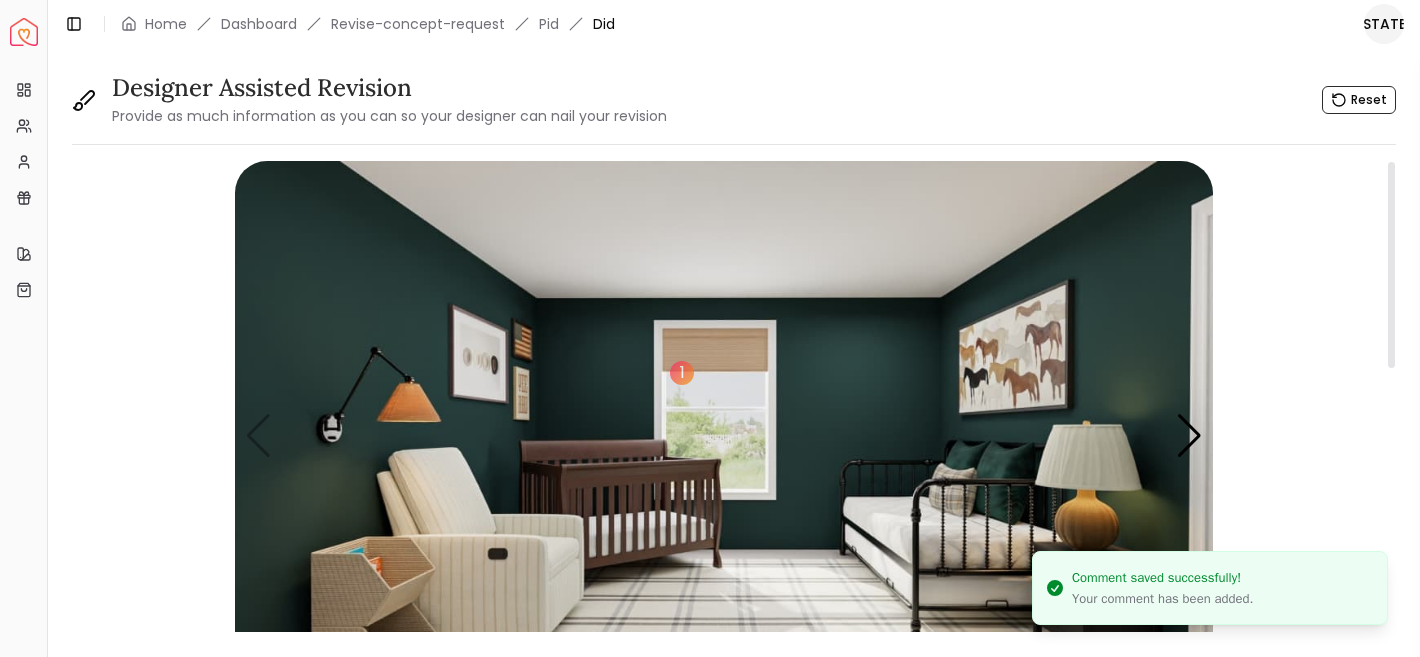 click at bounding box center (724, 436) 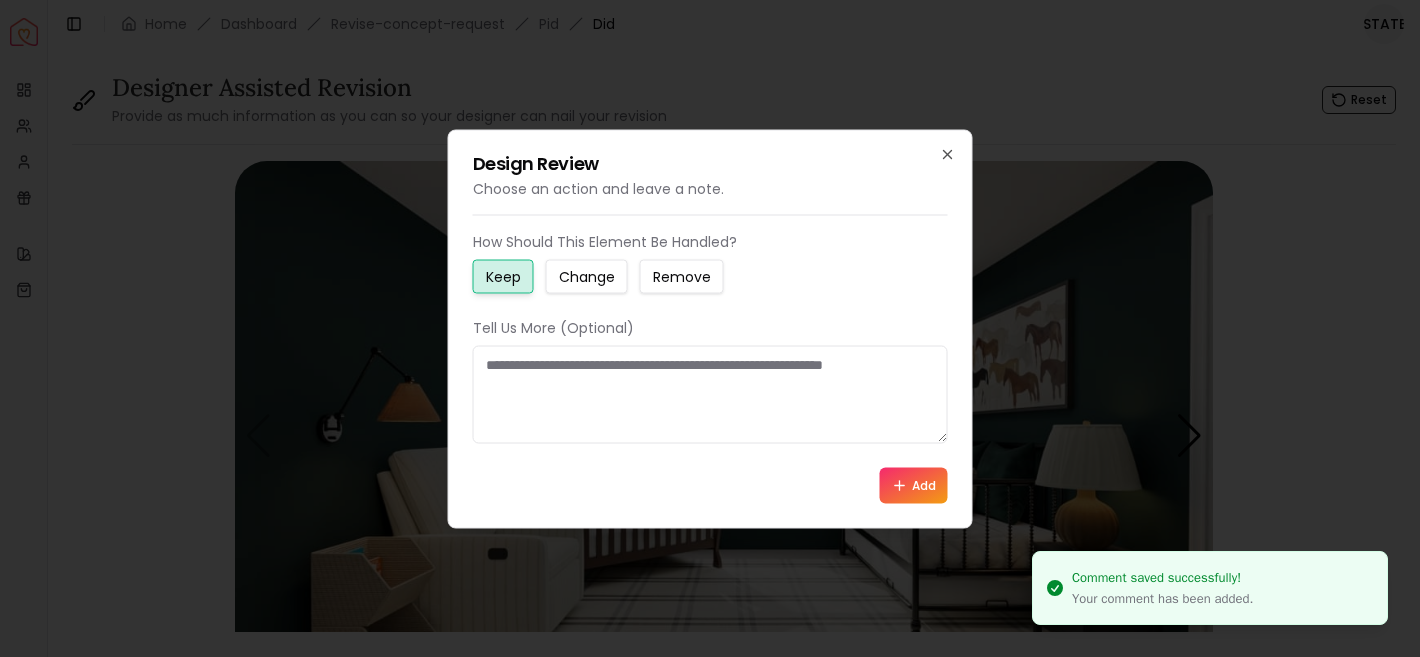 click on "Change" at bounding box center [587, 276] 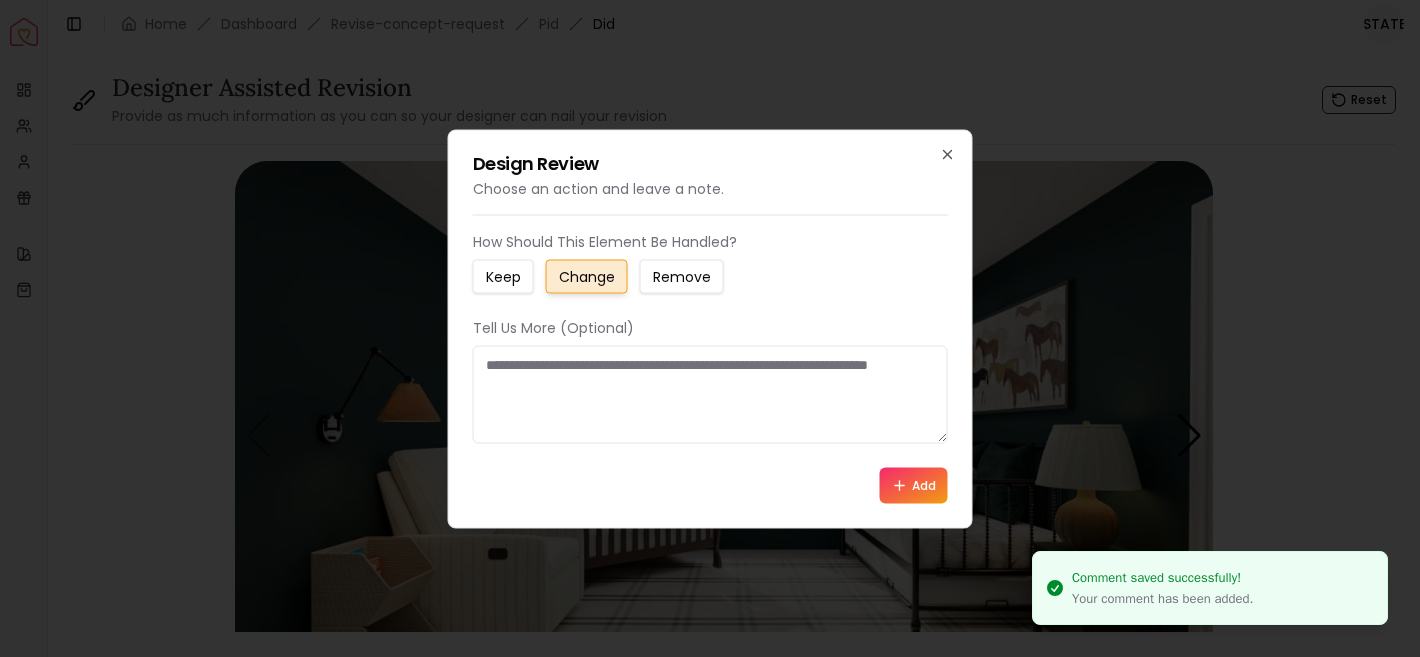 click at bounding box center (710, 394) 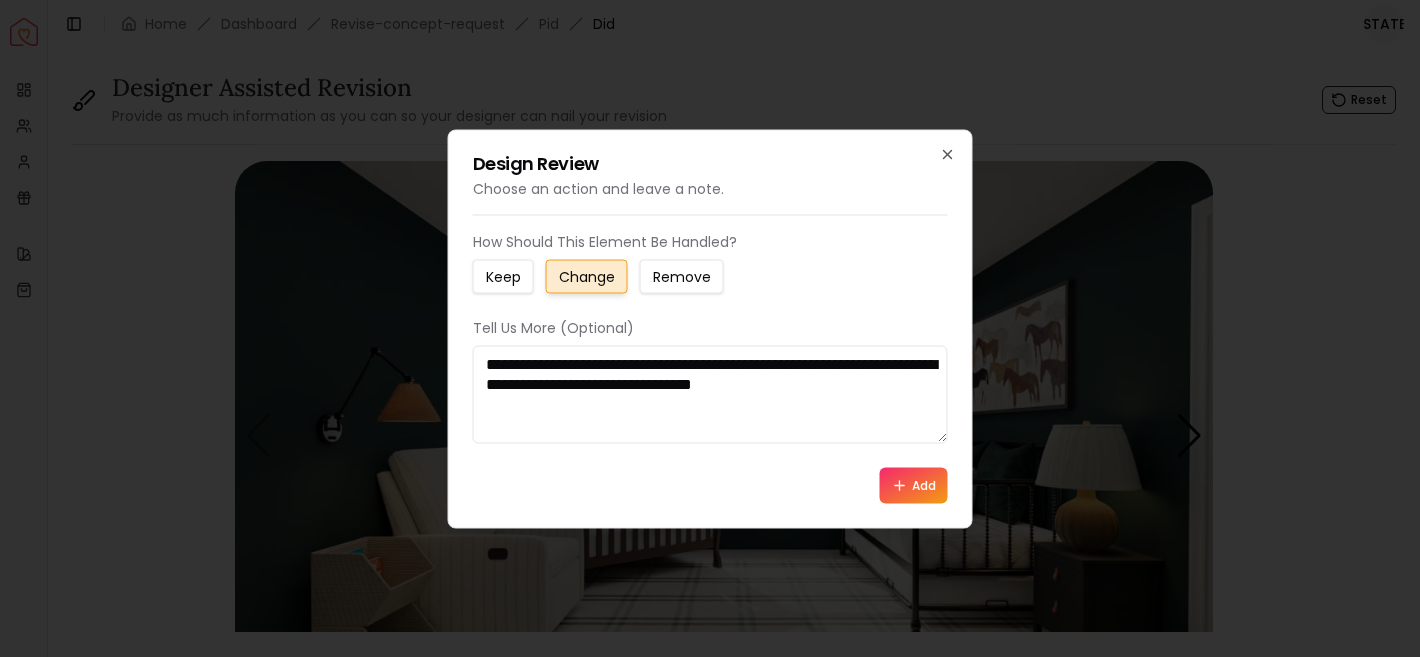 click on "**********" at bounding box center [710, 394] 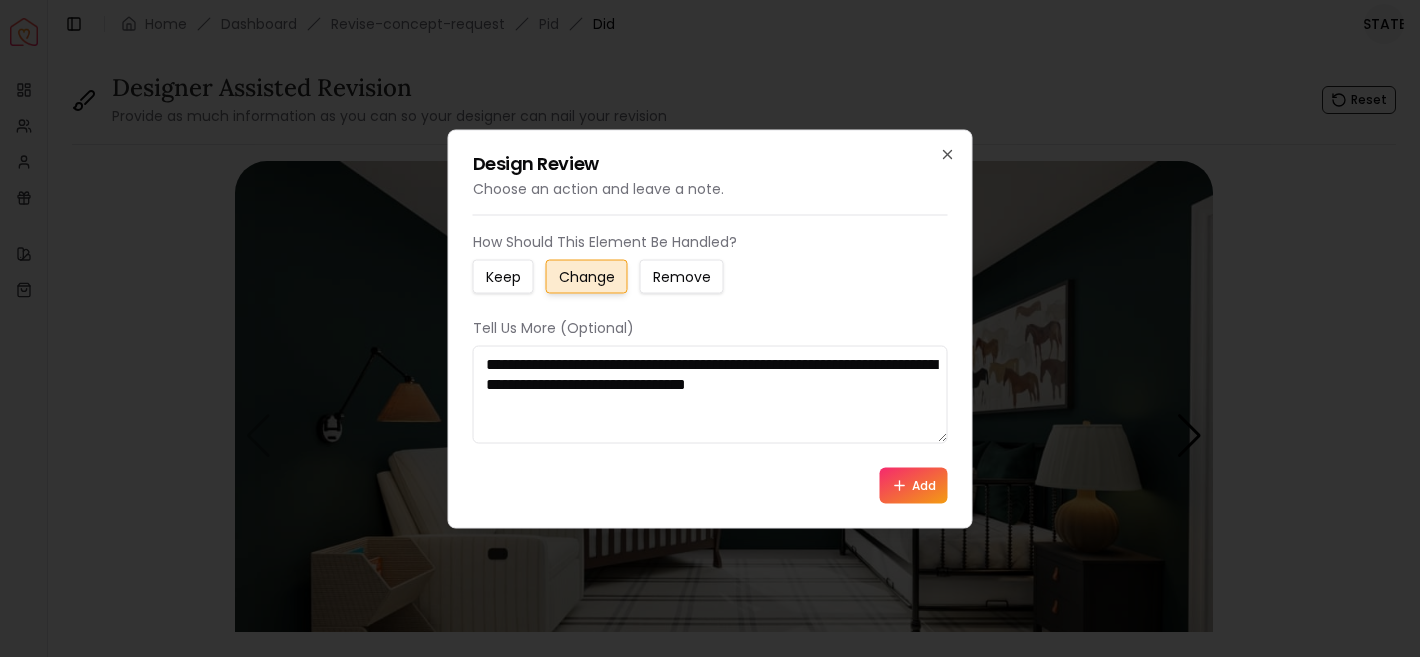 click on "**********" at bounding box center [710, 394] 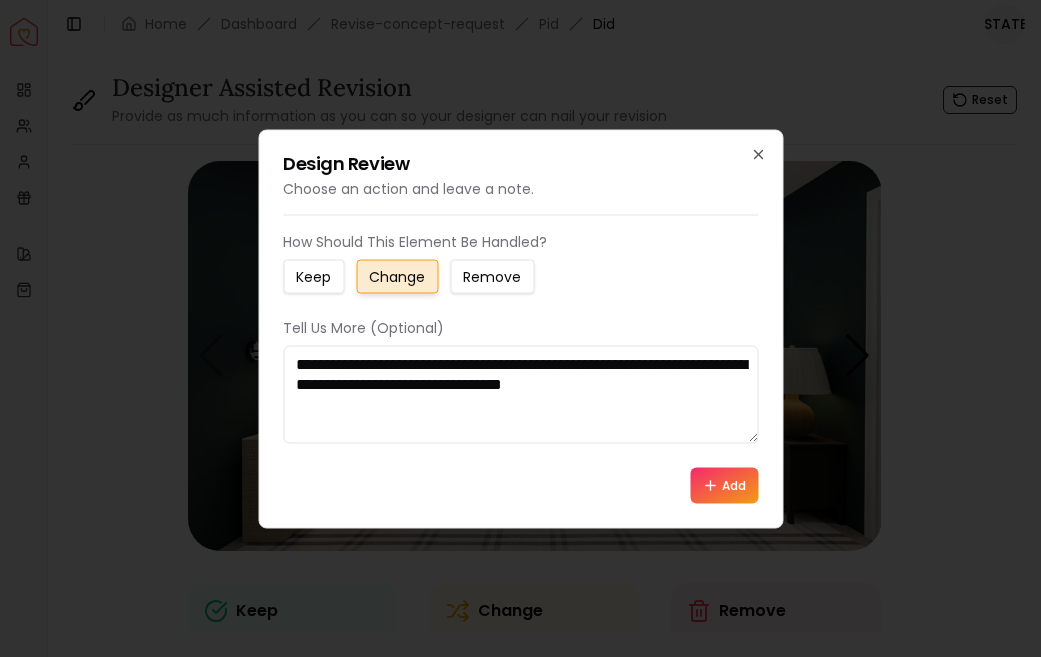 click on "**********" at bounding box center (520, 394) 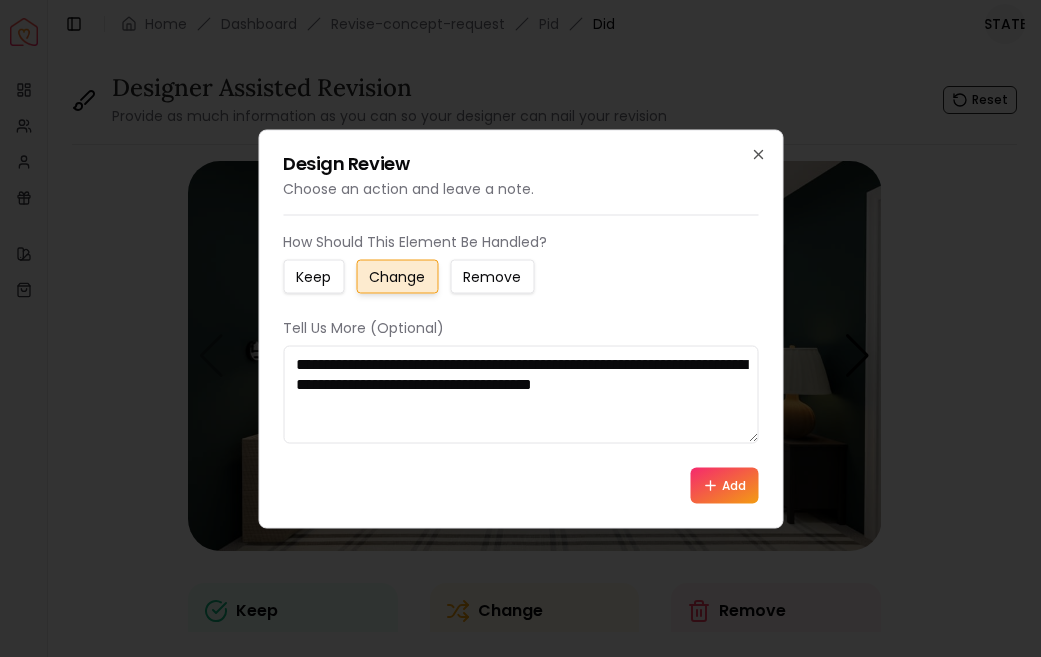 click on "**********" at bounding box center (520, 394) 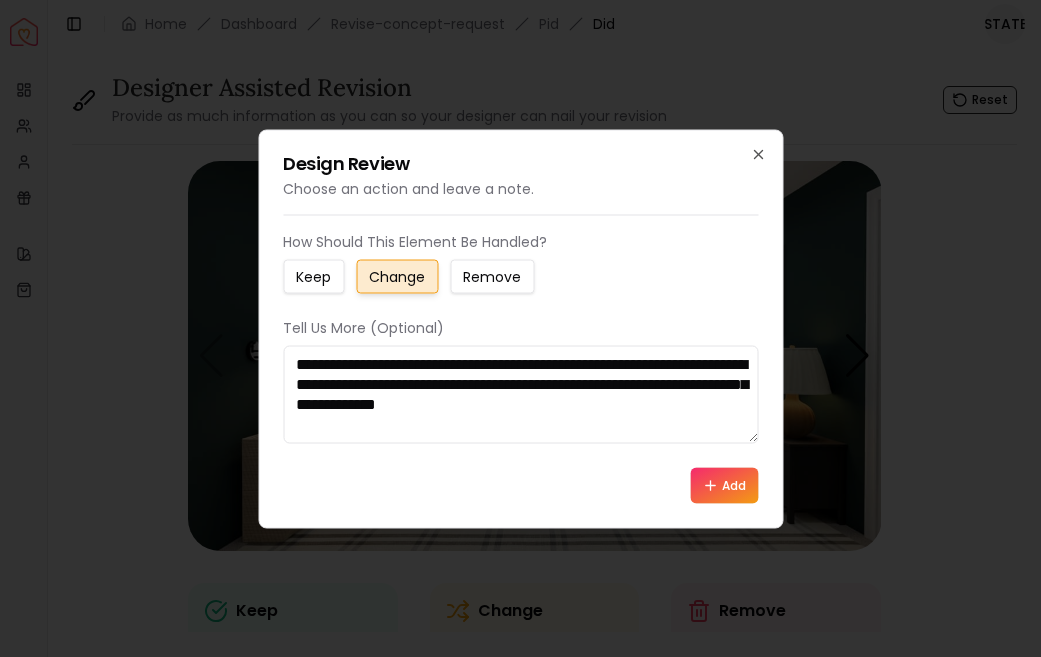 type on "**********" 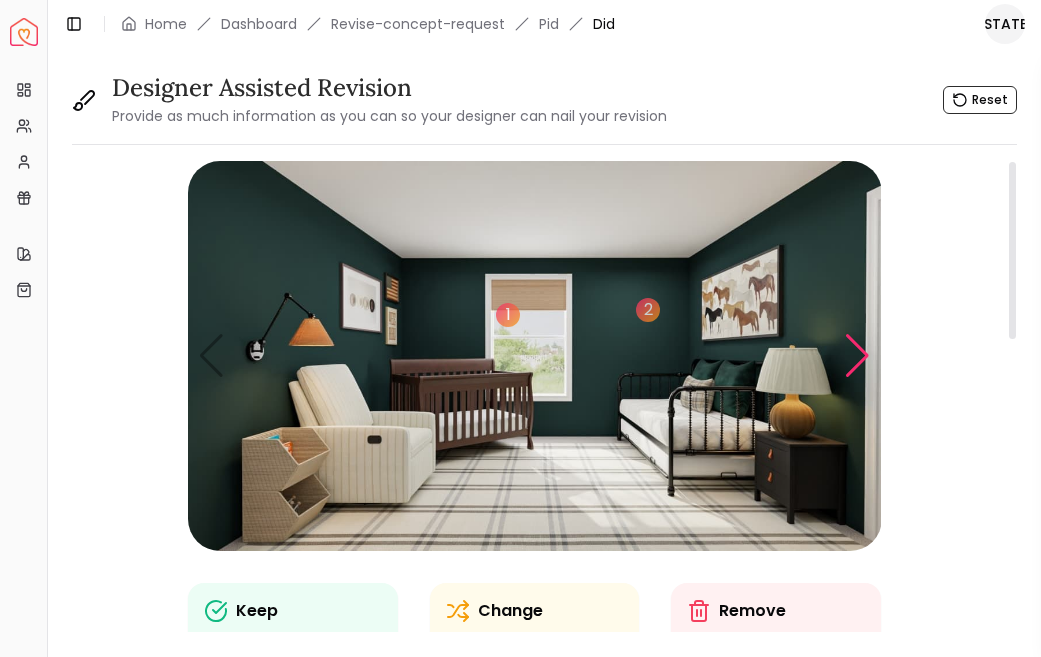 click at bounding box center (857, 356) 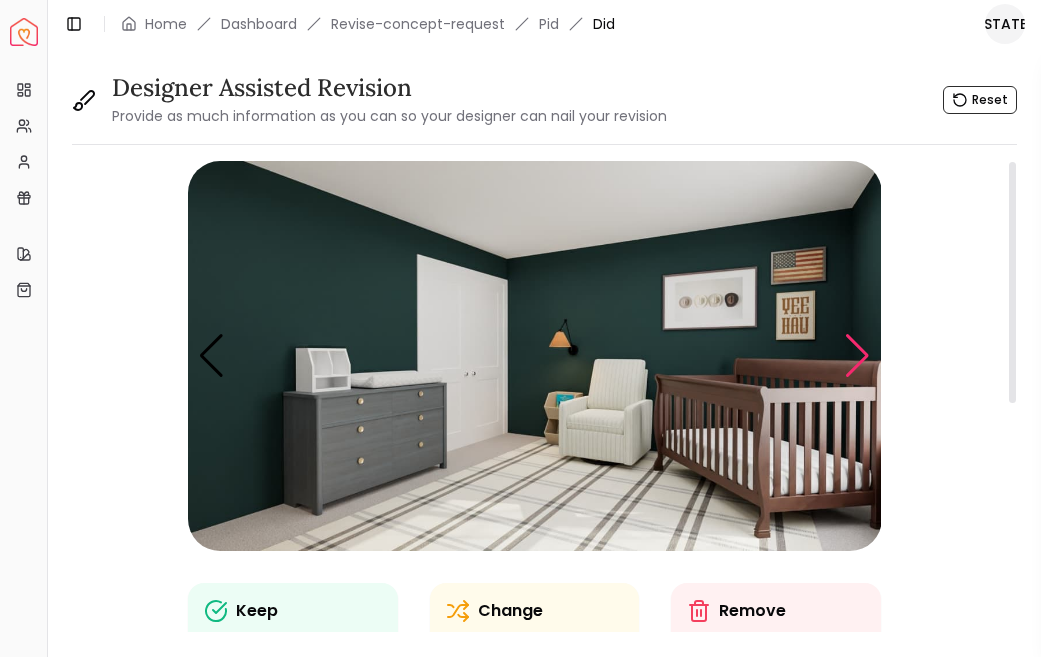 click at bounding box center [857, 356] 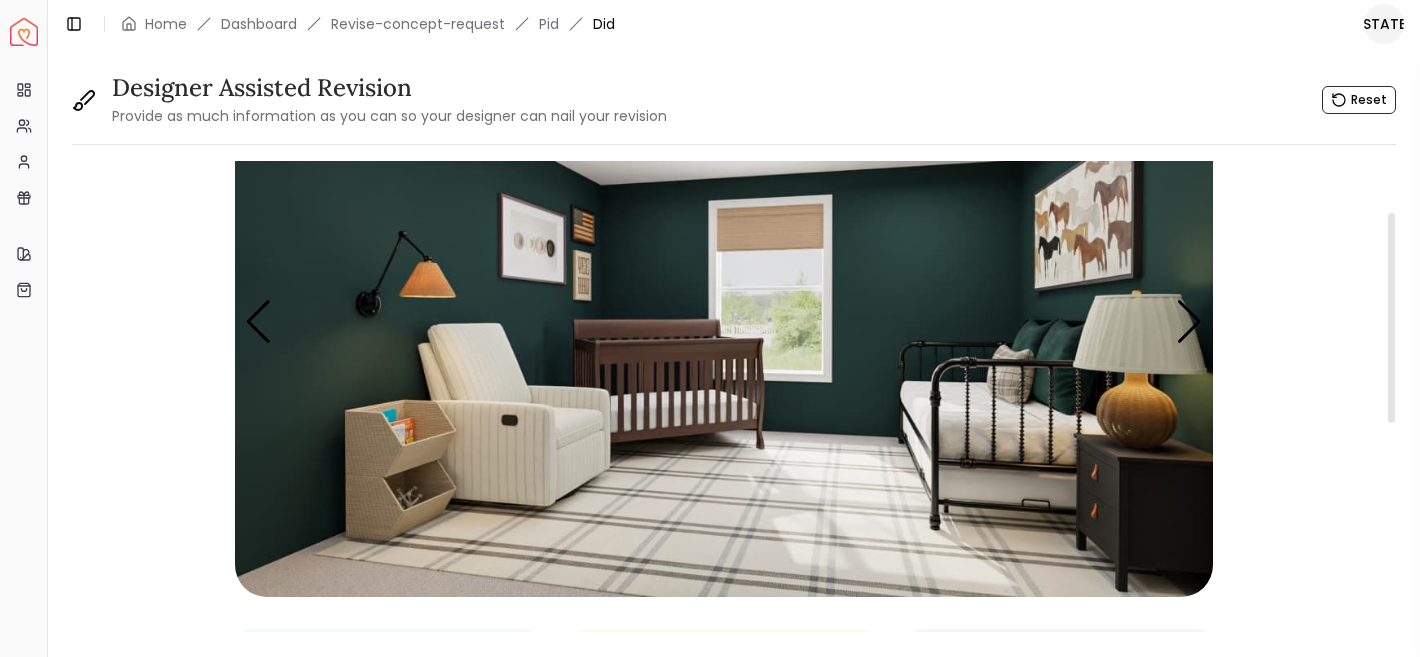 scroll, scrollTop: 116, scrollLeft: 0, axis: vertical 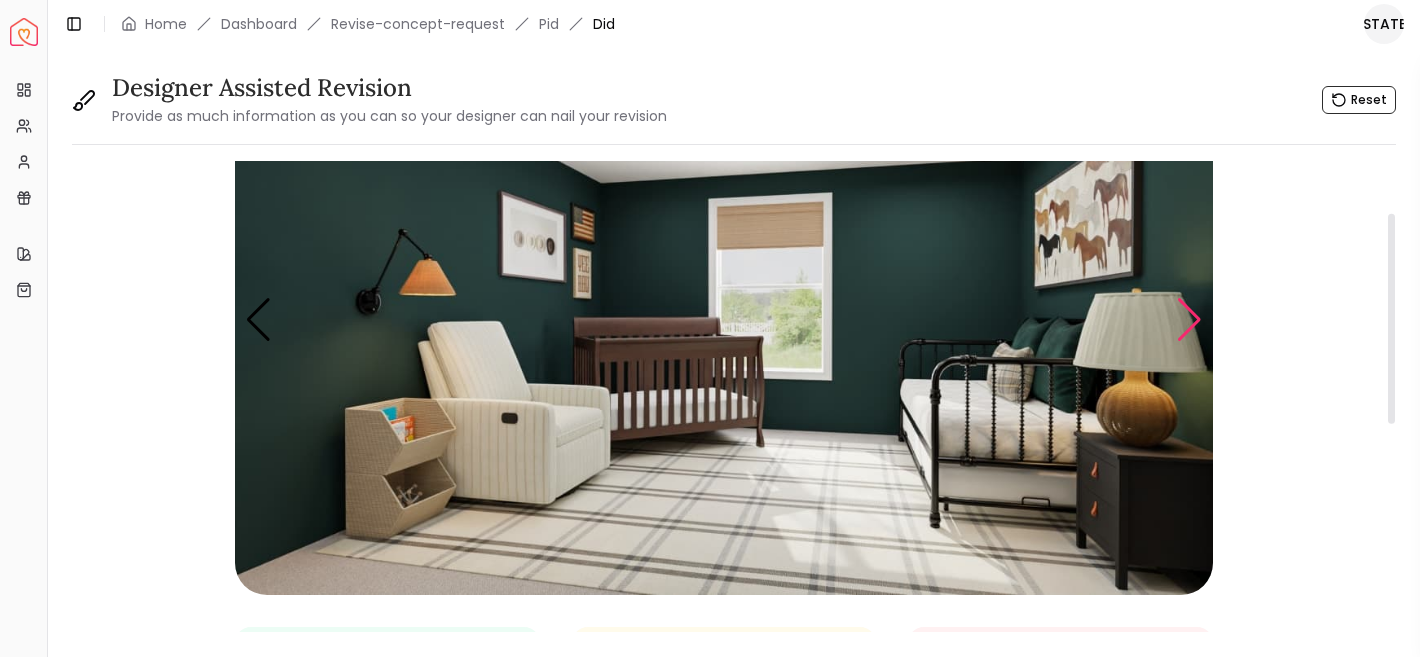click at bounding box center (1189, 320) 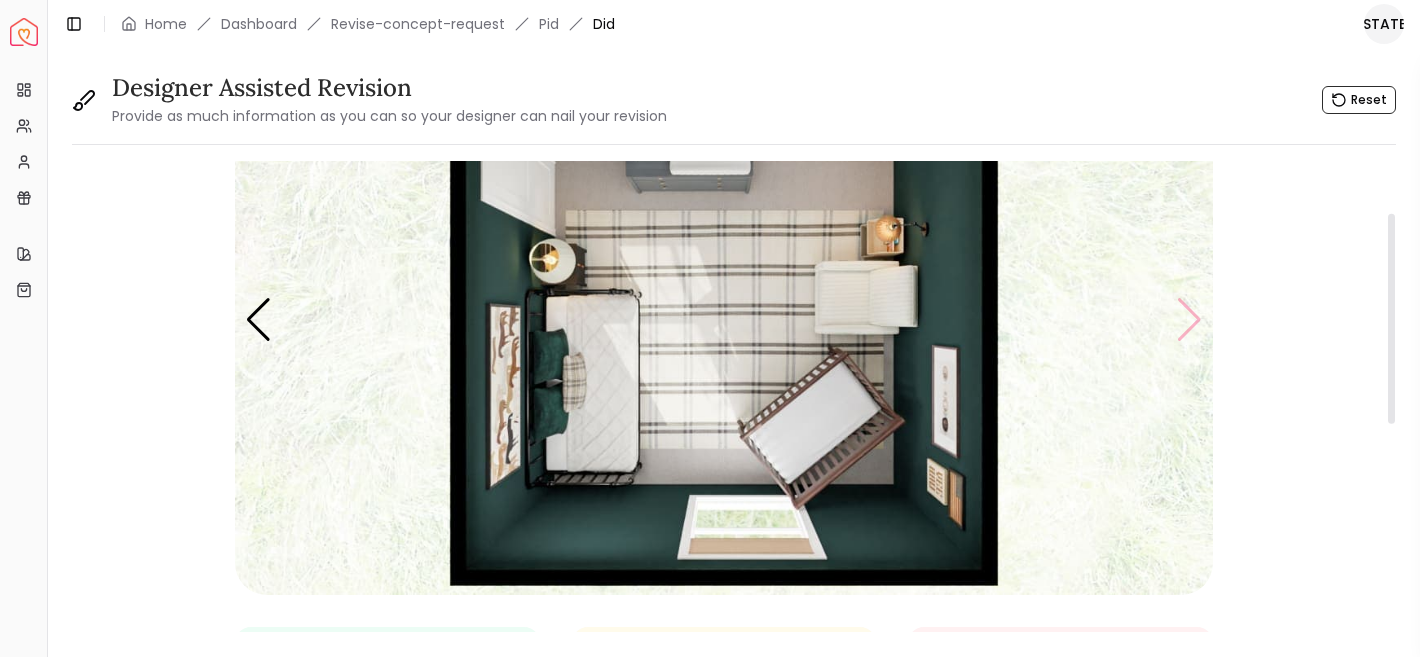 click at bounding box center (724, 320) 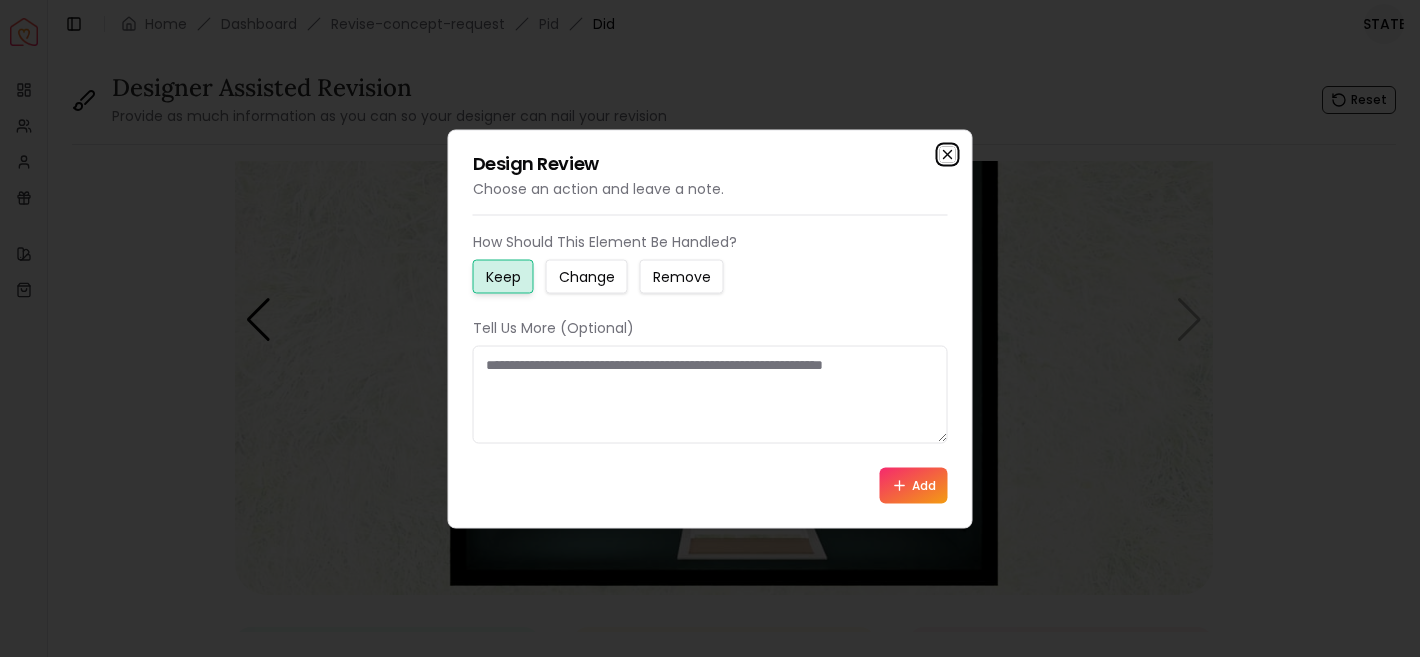 click 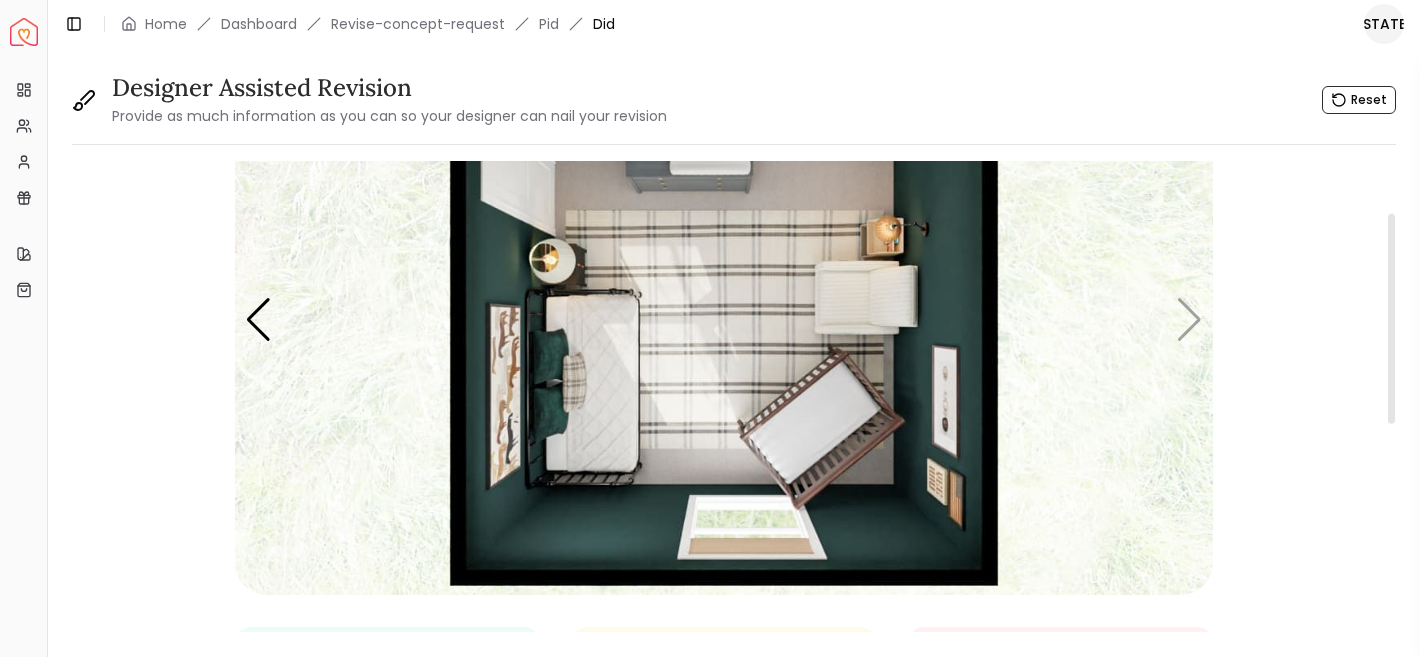 click at bounding box center [724, 320] 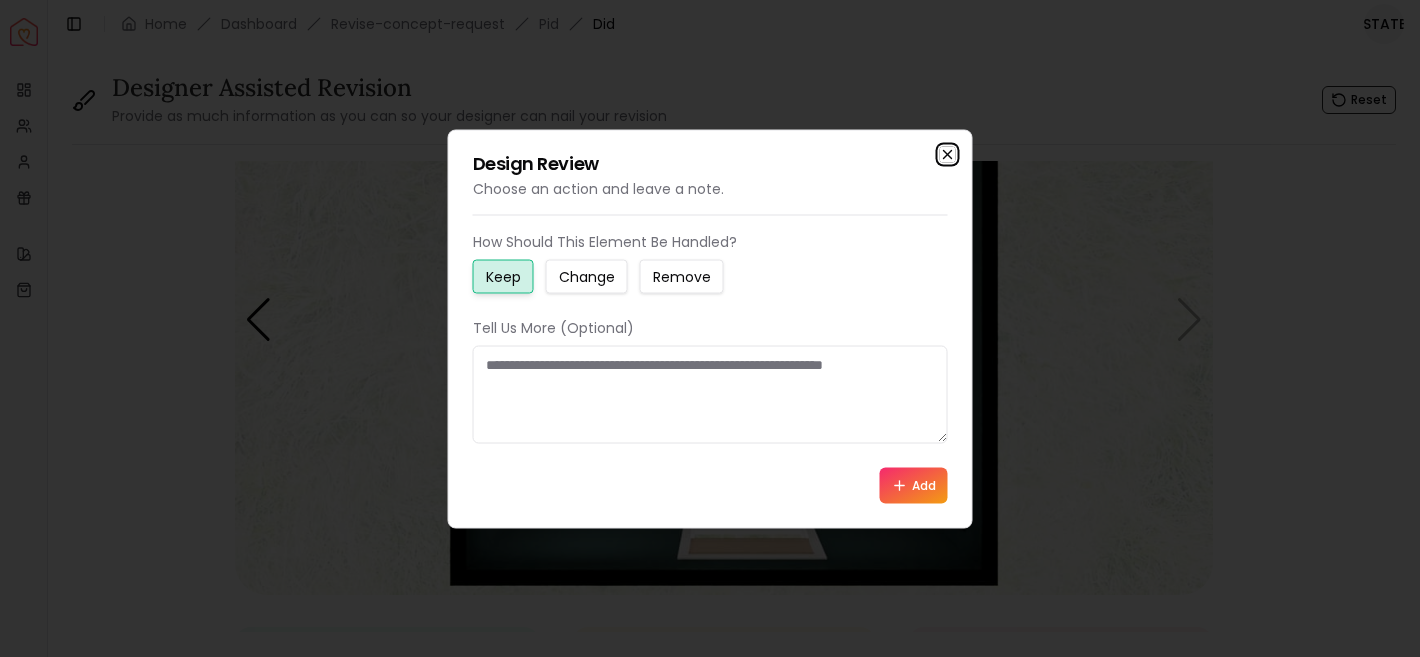 click 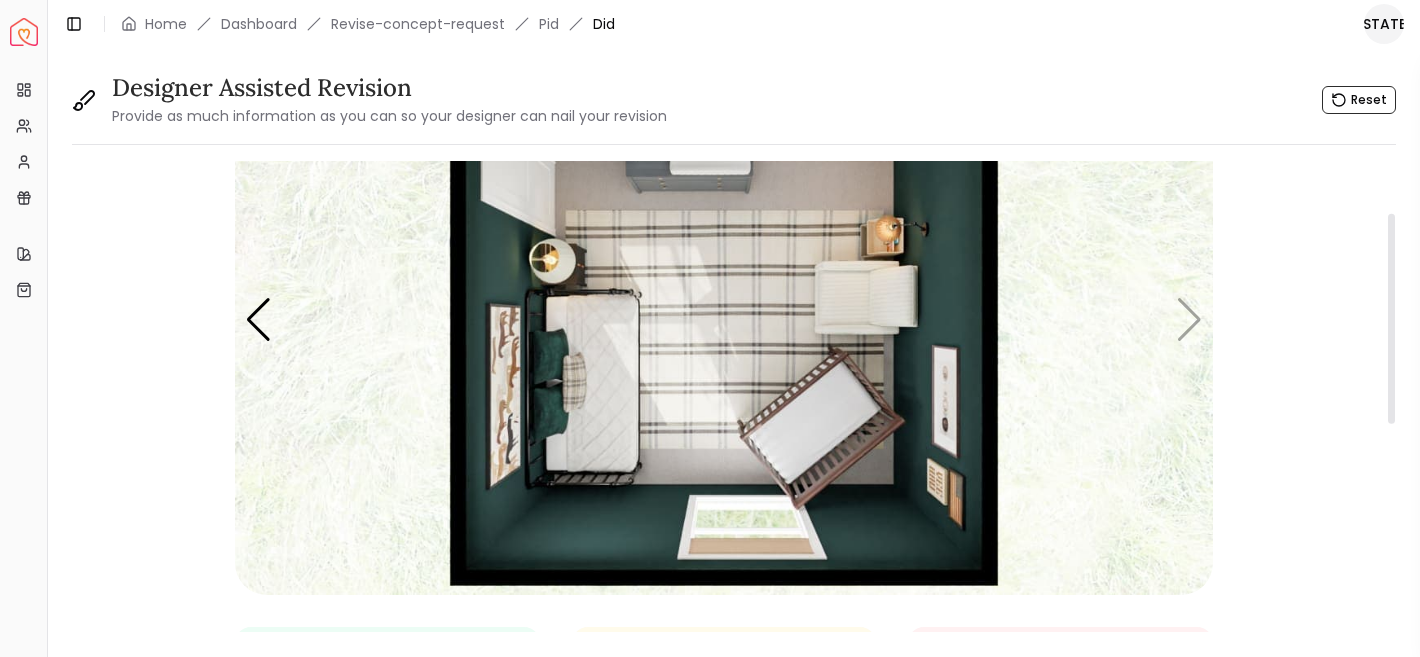 click at bounding box center [724, 320] 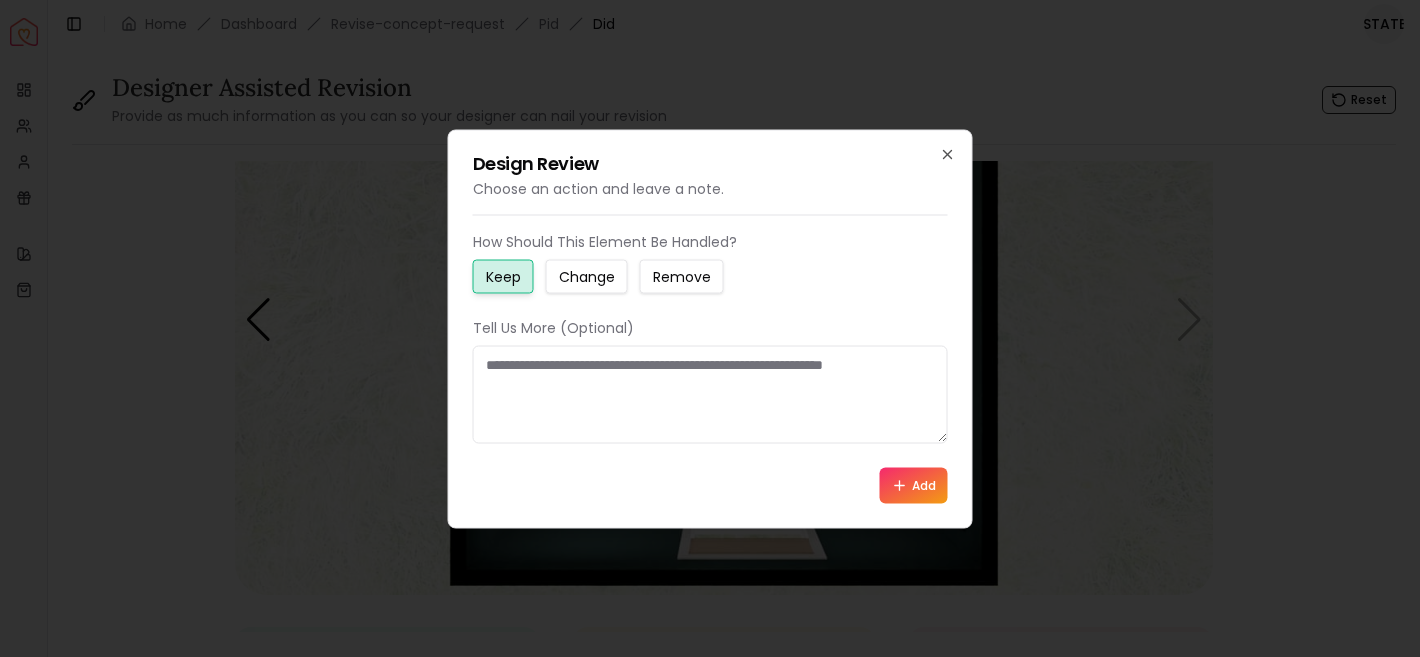 click at bounding box center (710, 328) 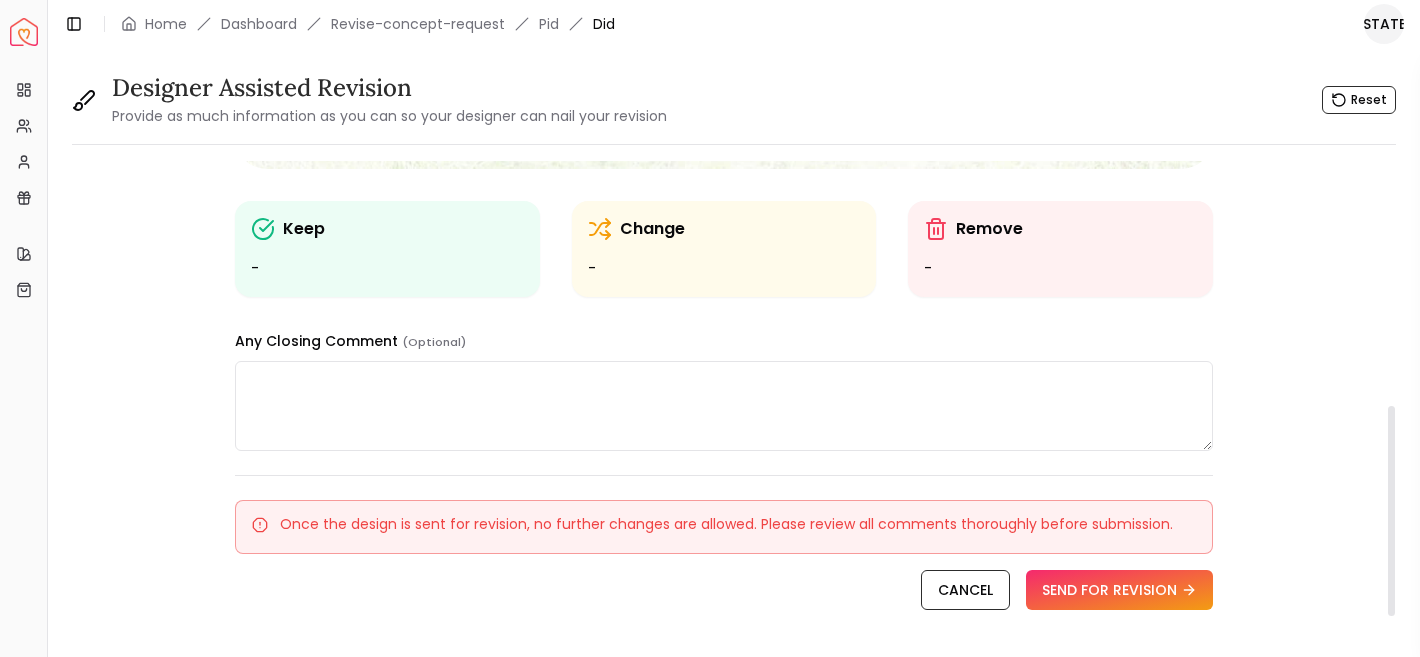 scroll, scrollTop: 538, scrollLeft: 0, axis: vertical 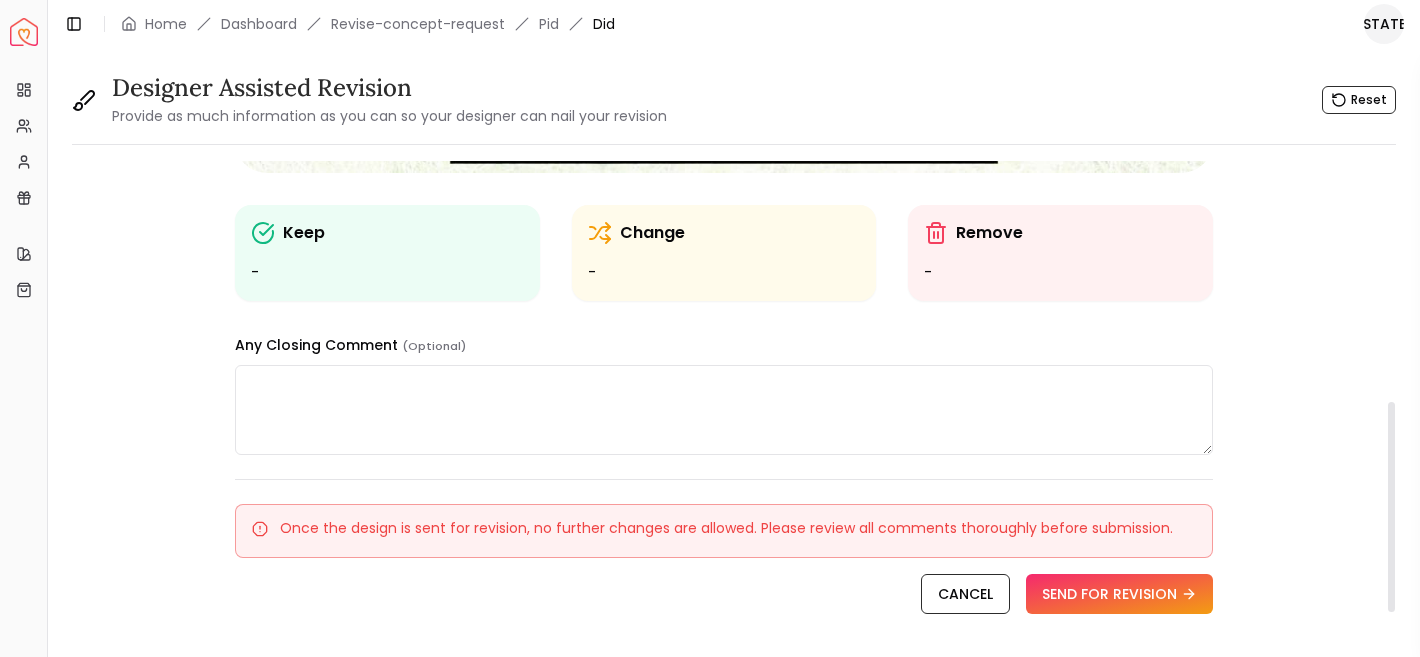 click on "Keep -" at bounding box center (387, 253) 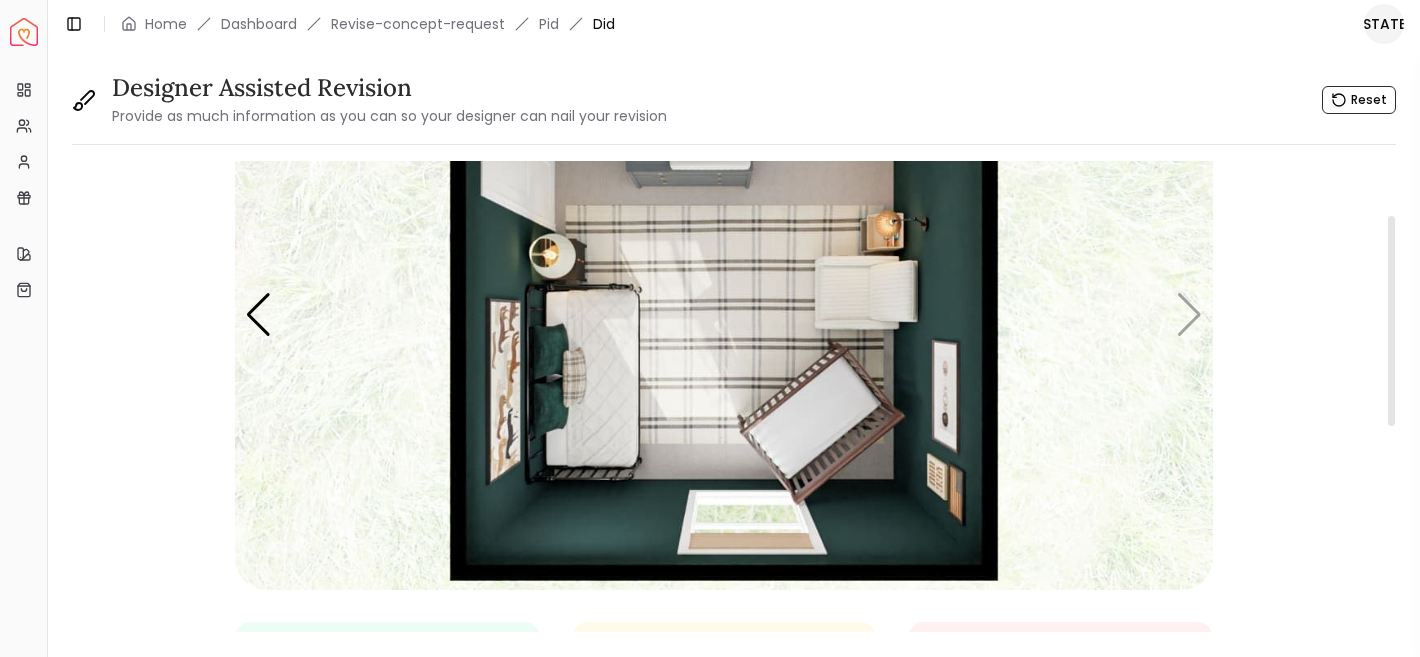 scroll, scrollTop: 0, scrollLeft: 0, axis: both 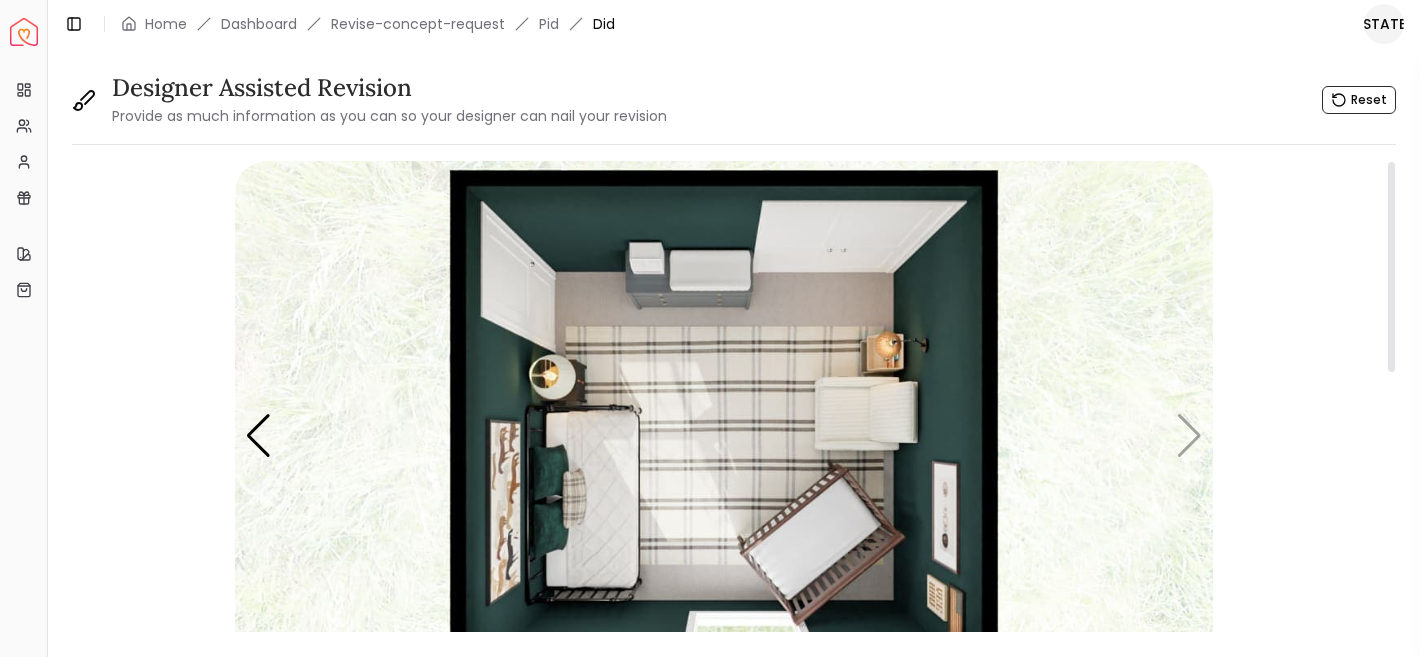 click at bounding box center (724, 436) 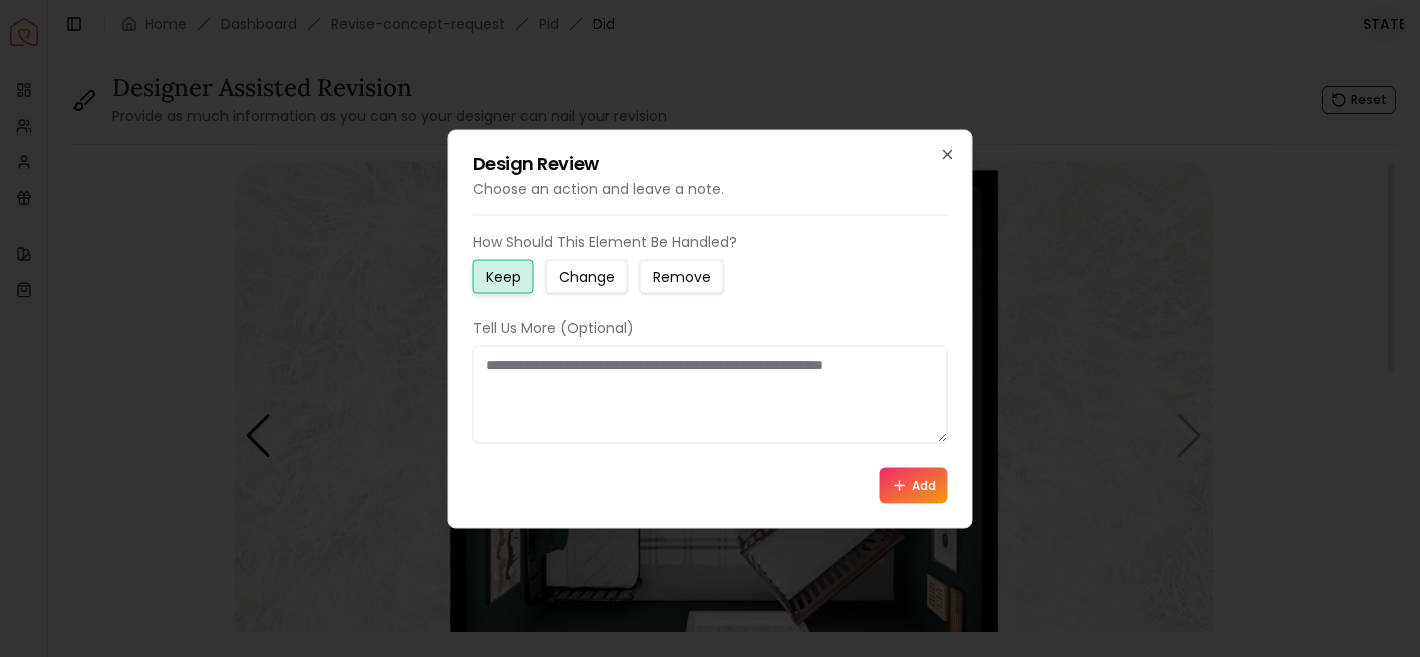 click at bounding box center [710, 328] 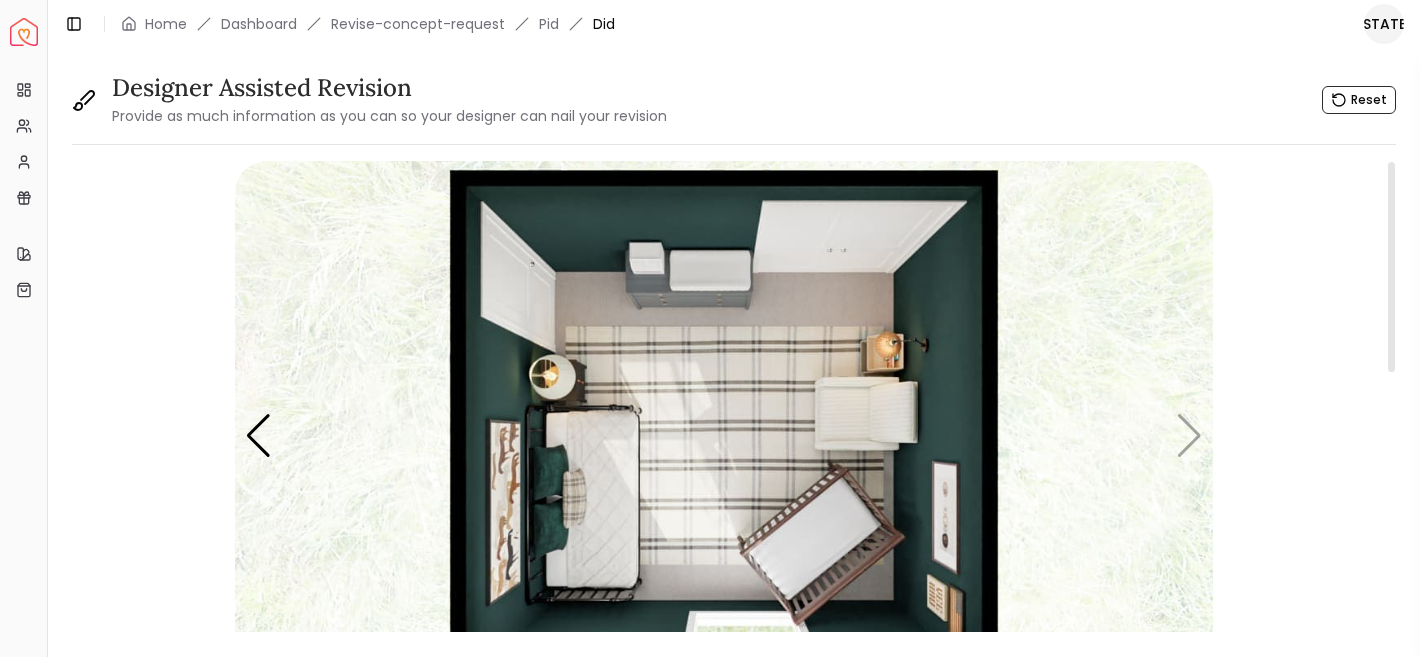 click at bounding box center (724, 436) 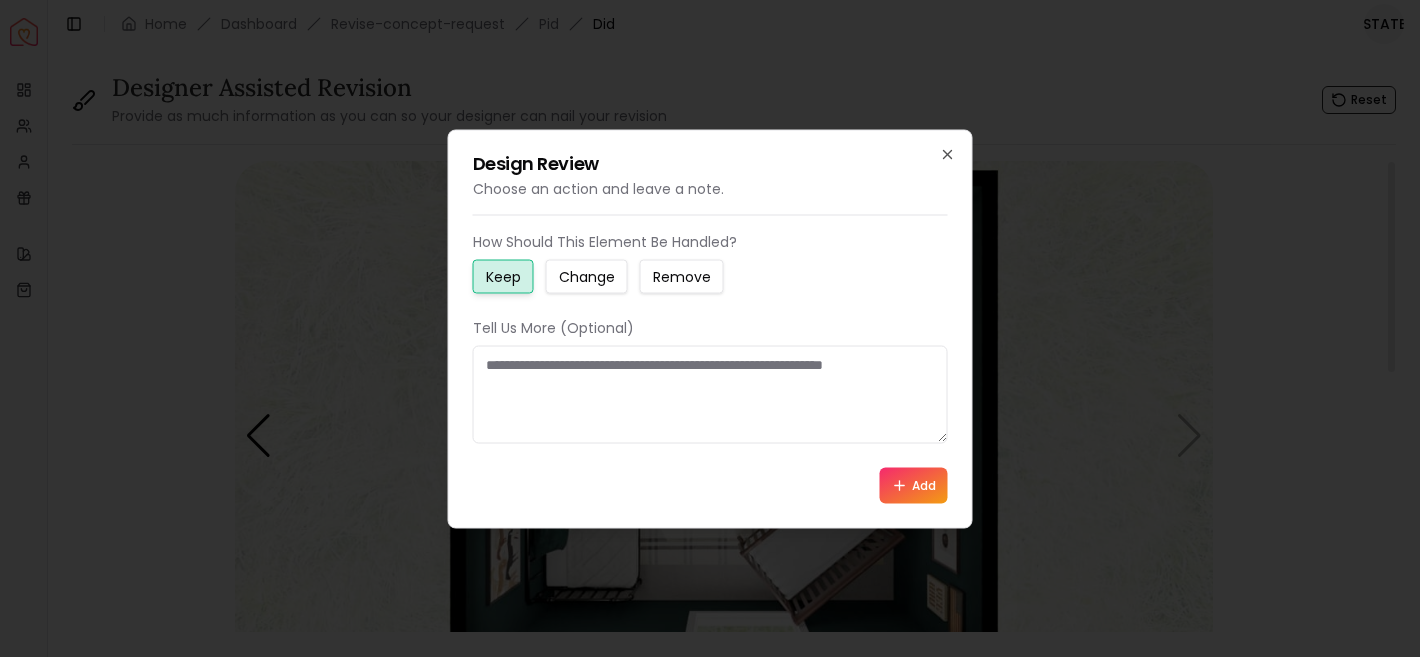click at bounding box center [710, 328] 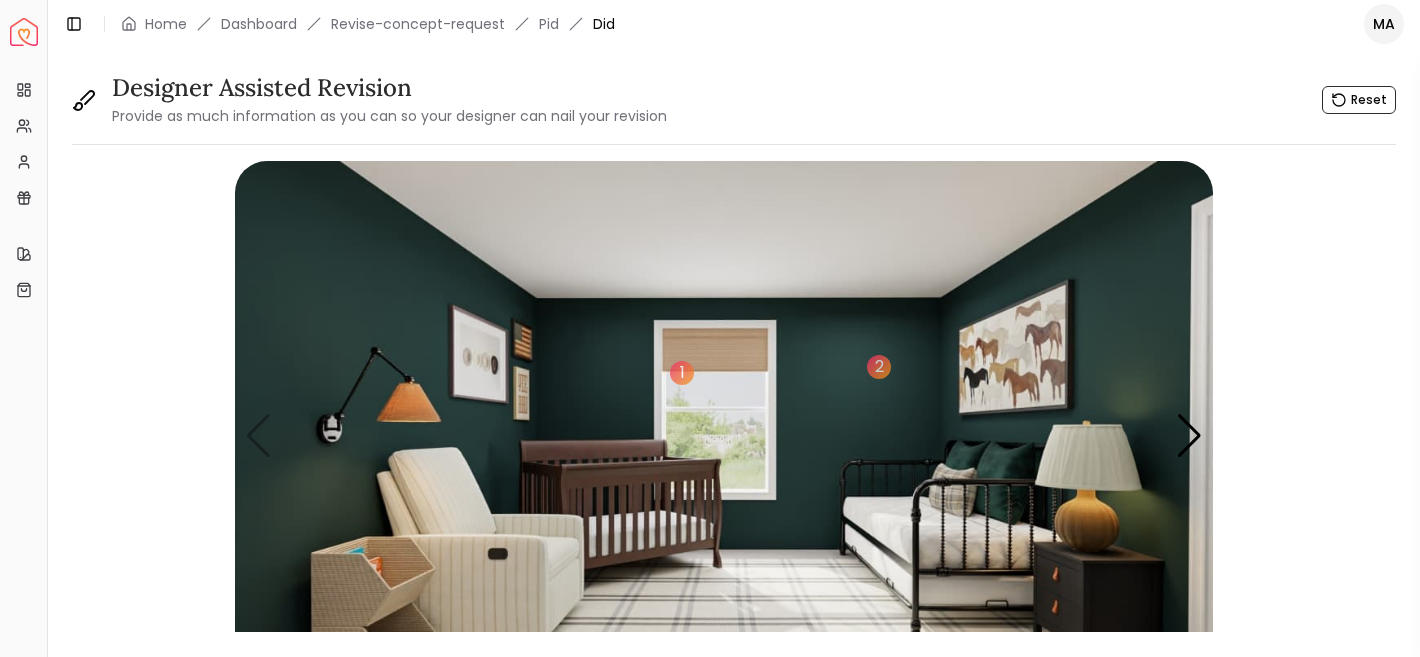 scroll, scrollTop: 0, scrollLeft: 0, axis: both 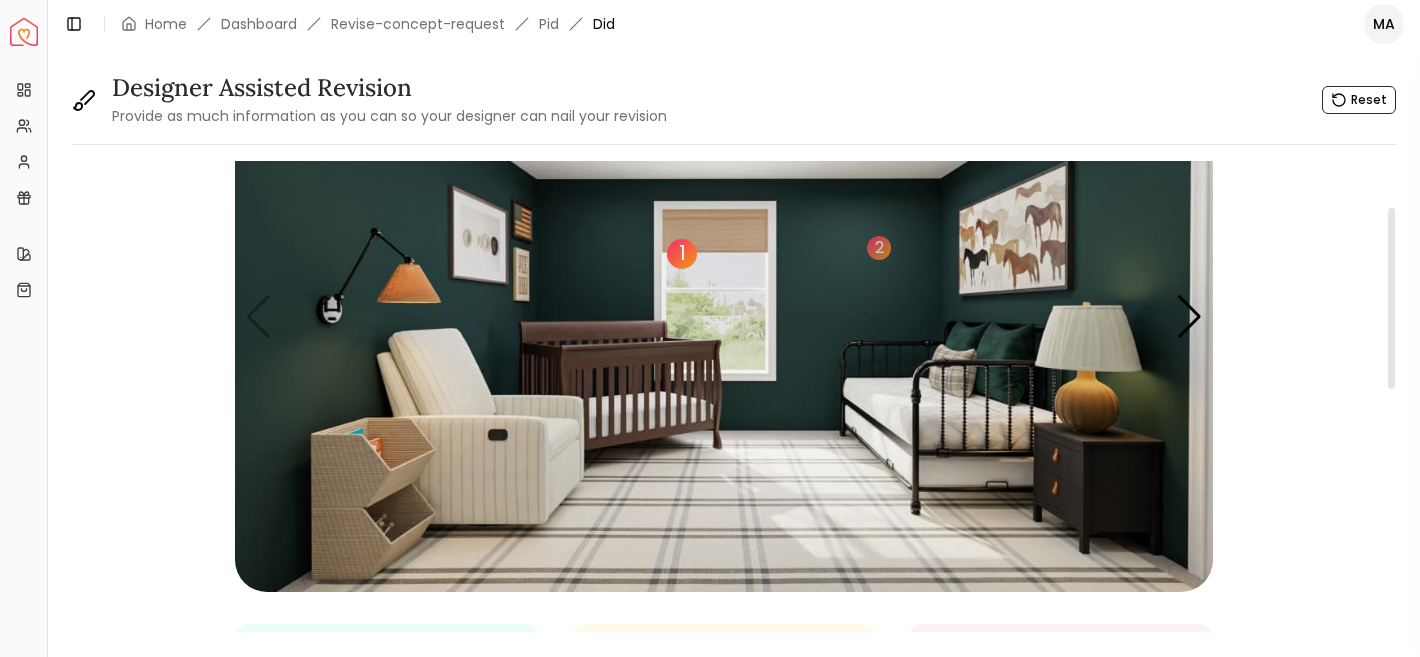 click on "1" at bounding box center [682, 254] 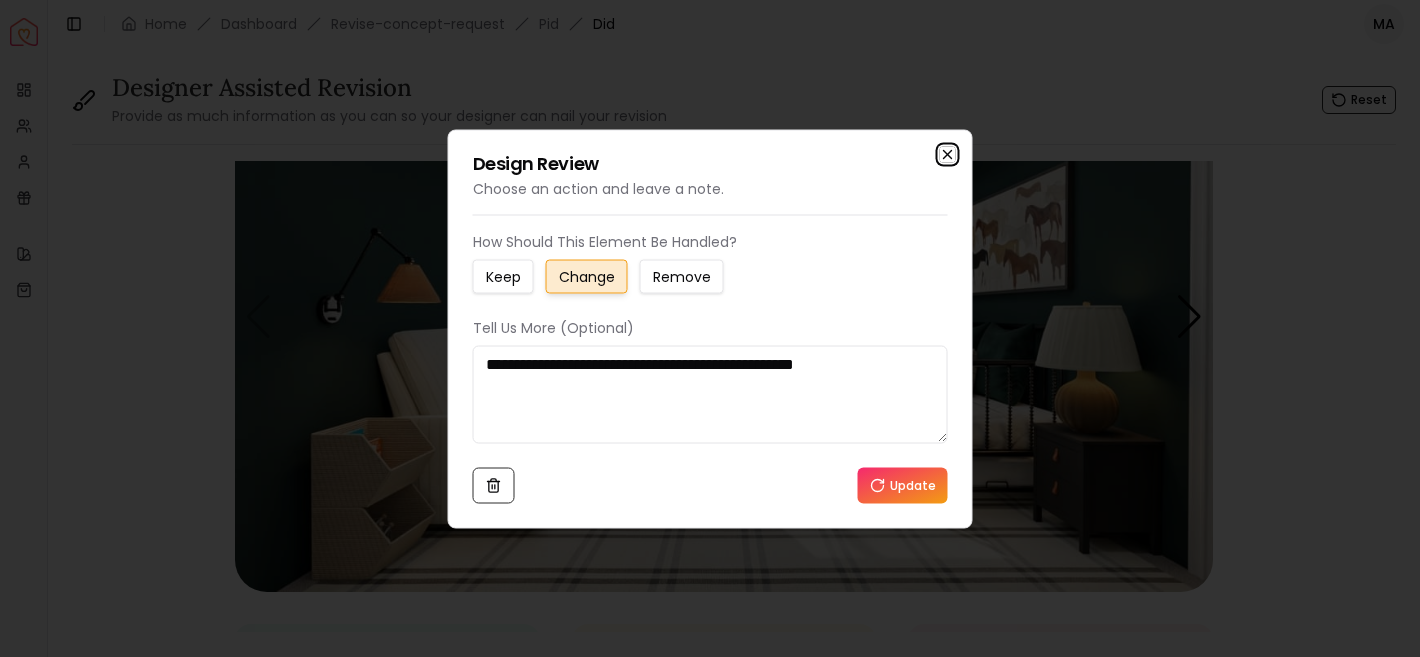 click 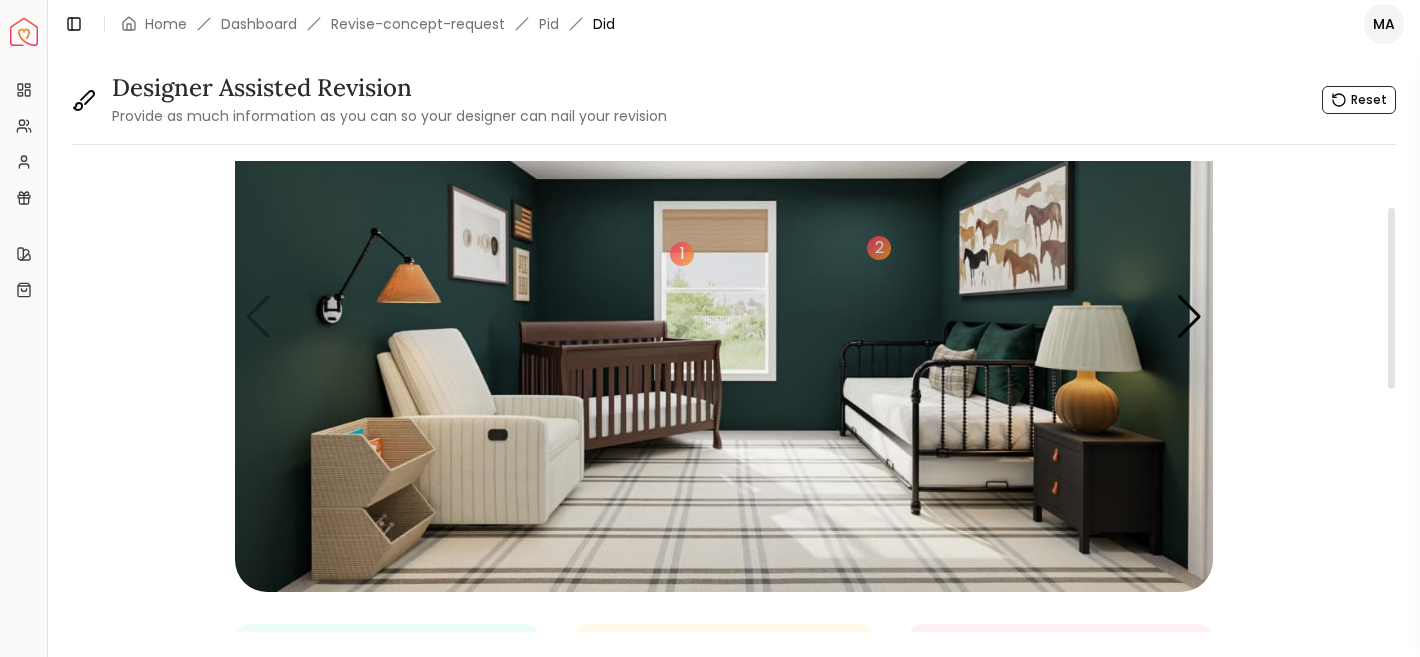 click at bounding box center [724, 317] 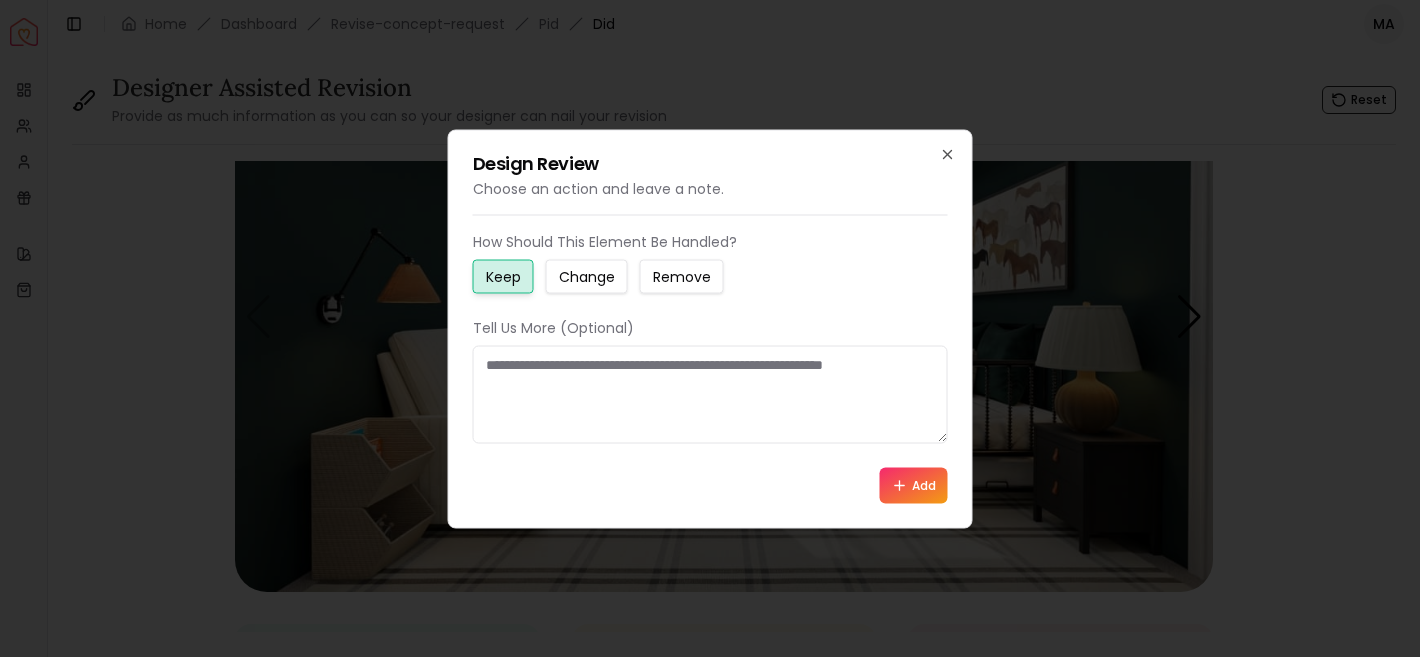 click on "Design Review Choose an action and leave a note. How Should This Element Be Handled? Keep Change Remove Tell Us More (Optional) Add Close" at bounding box center (710, 328) 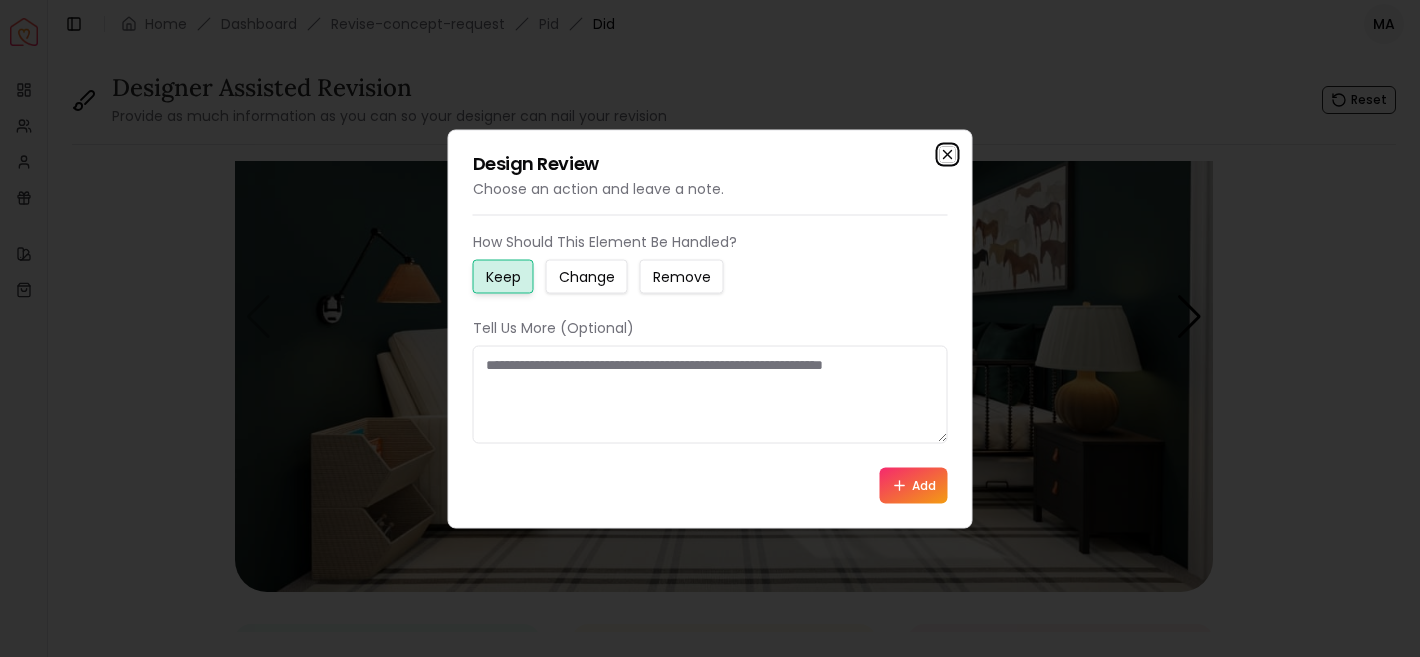 click 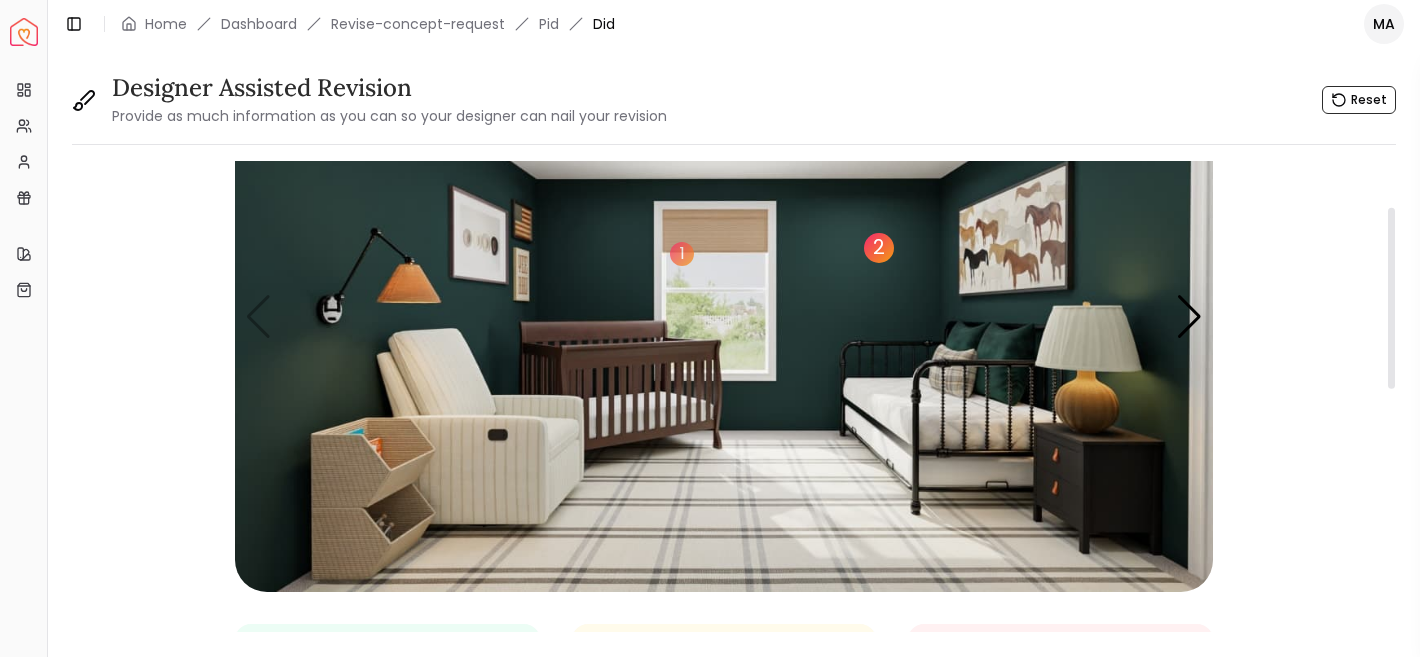 click on "2" at bounding box center (879, 248) 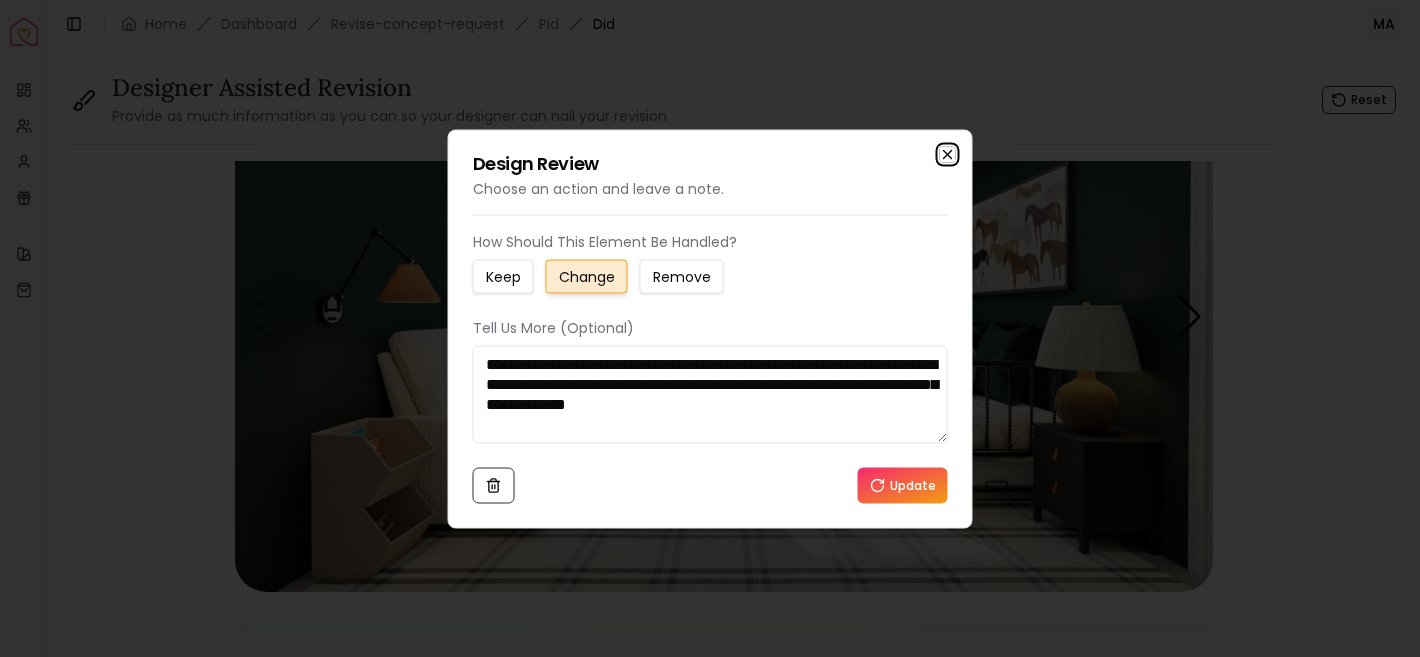 click 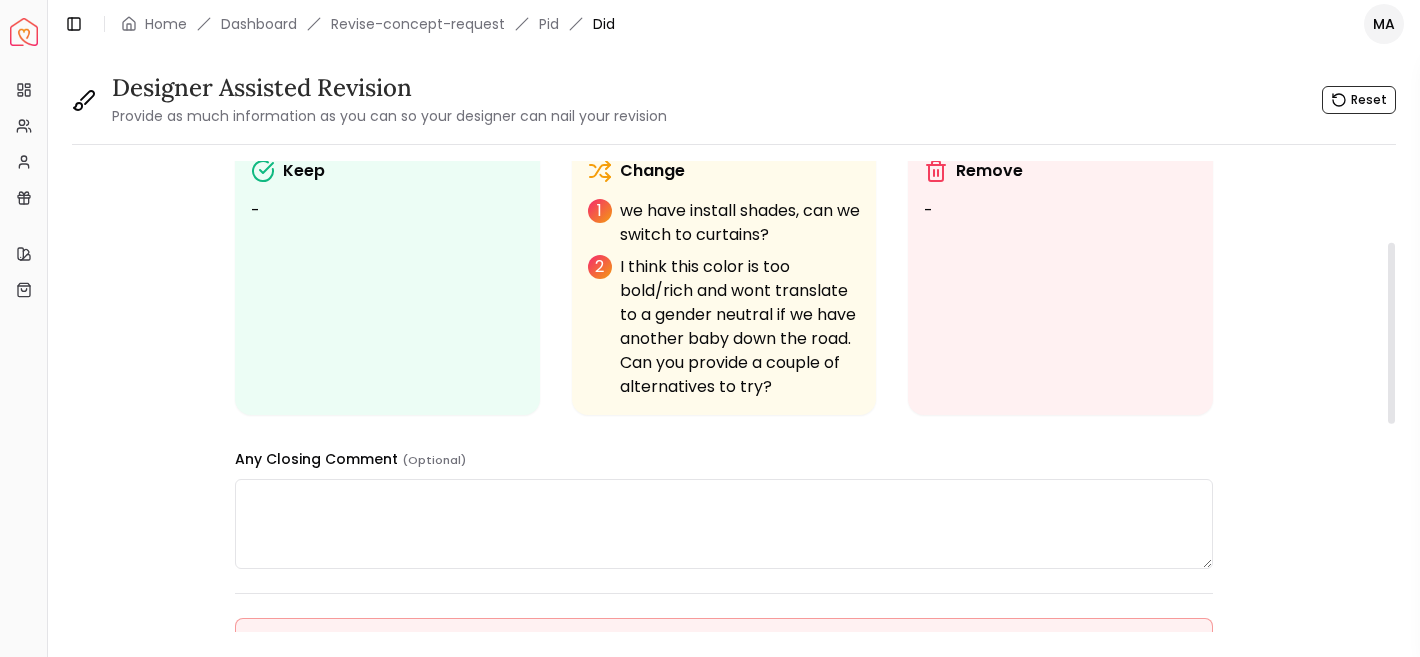scroll, scrollTop: 792, scrollLeft: 0, axis: vertical 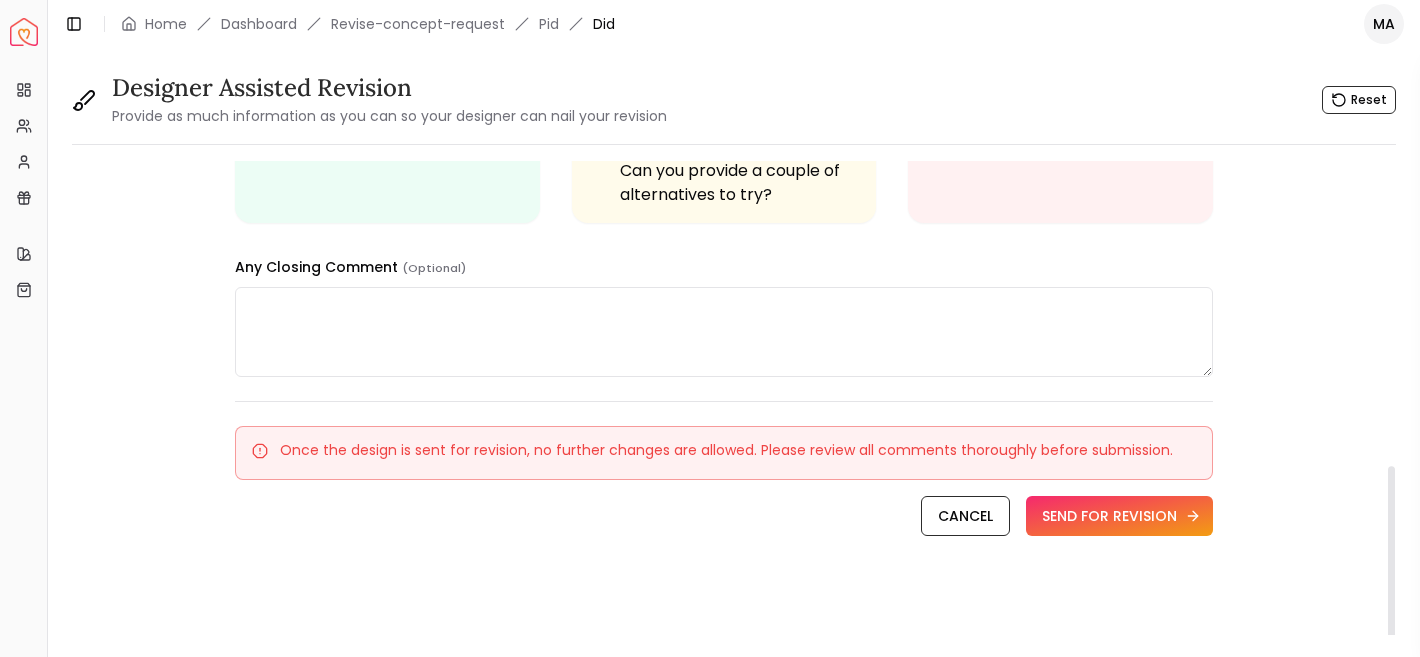 click on "SEND FOR REVISION" at bounding box center (1119, 516) 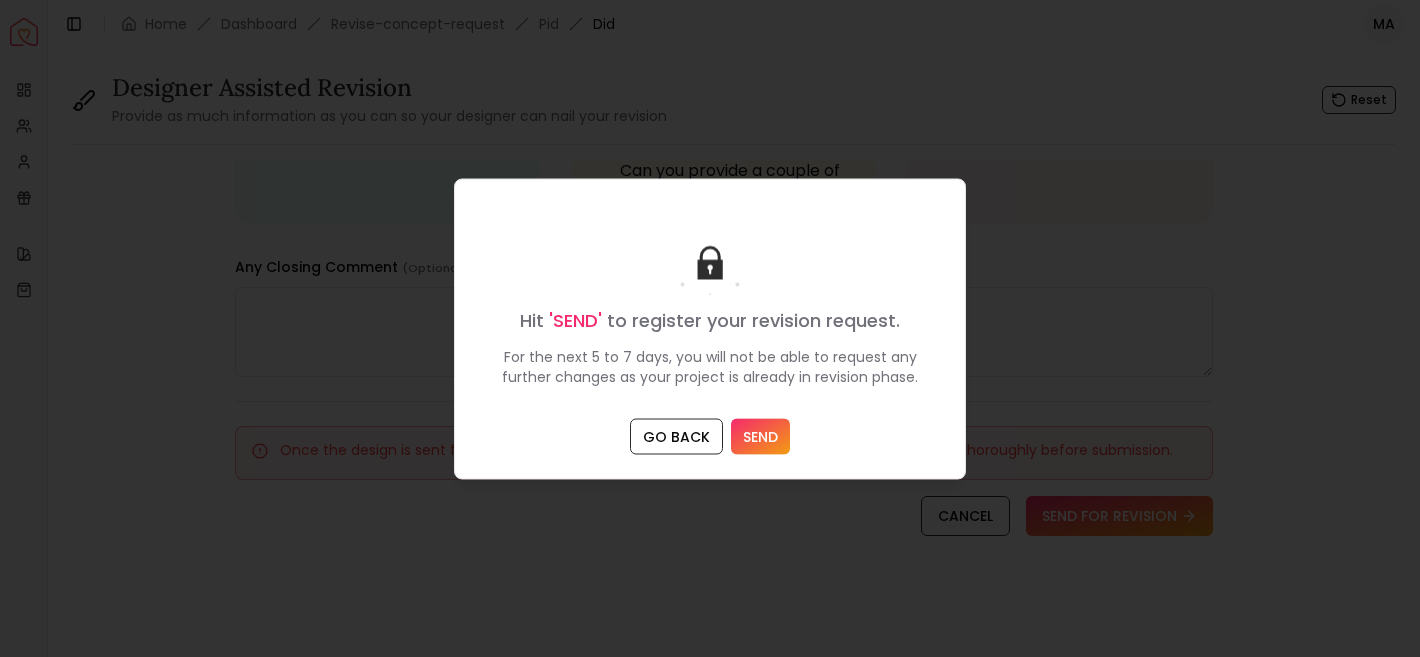 click on "SEND" at bounding box center (760, 436) 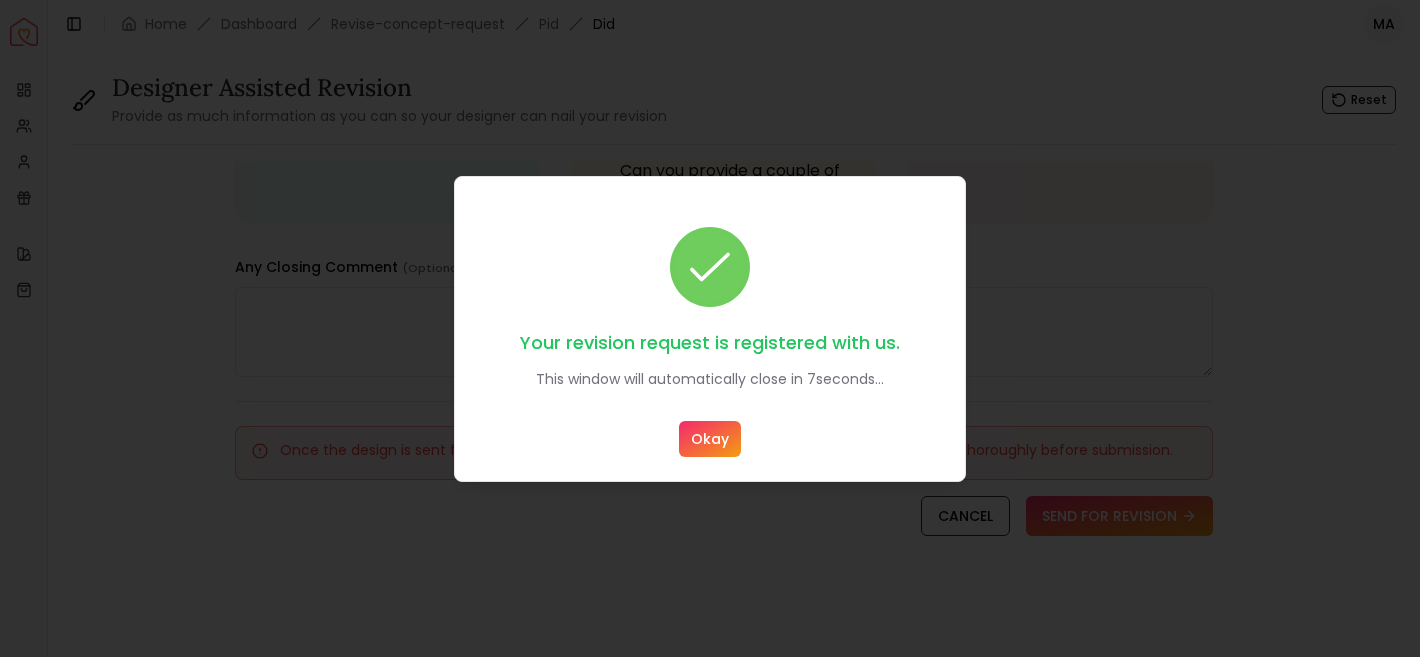 click on "Okay" at bounding box center (710, 439) 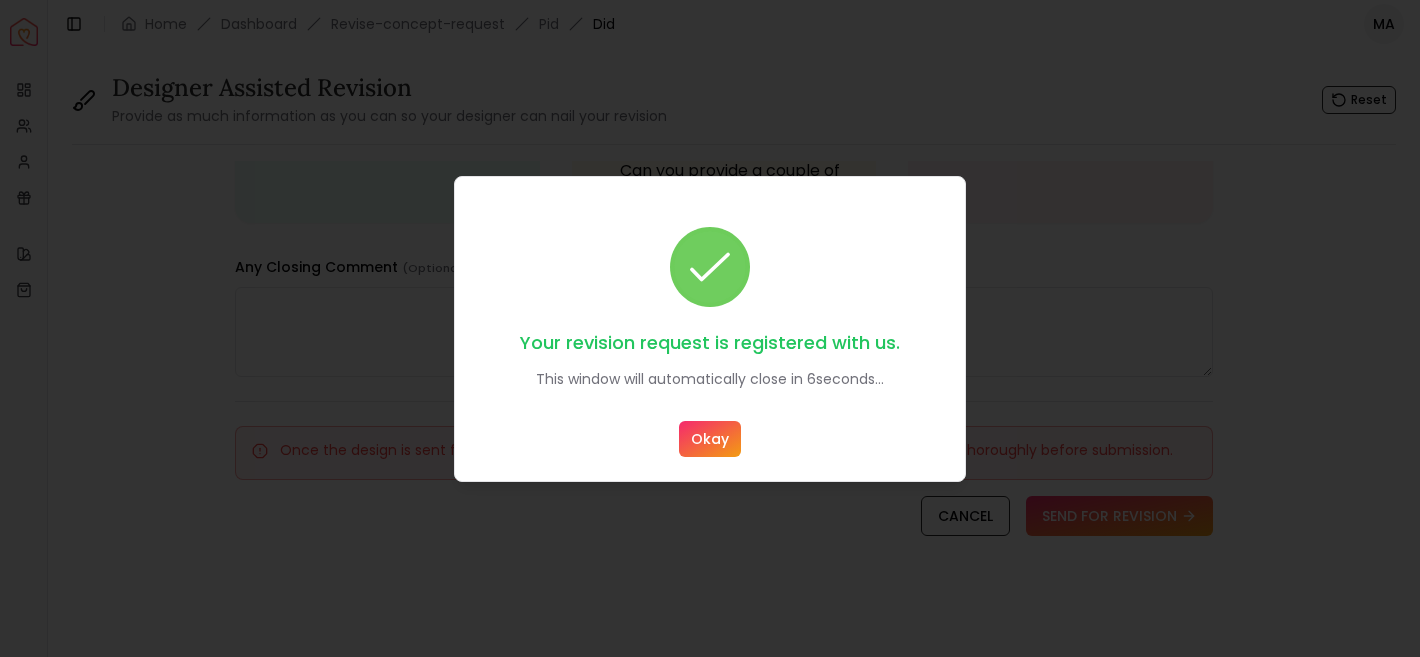 click on "Okay" at bounding box center (710, 439) 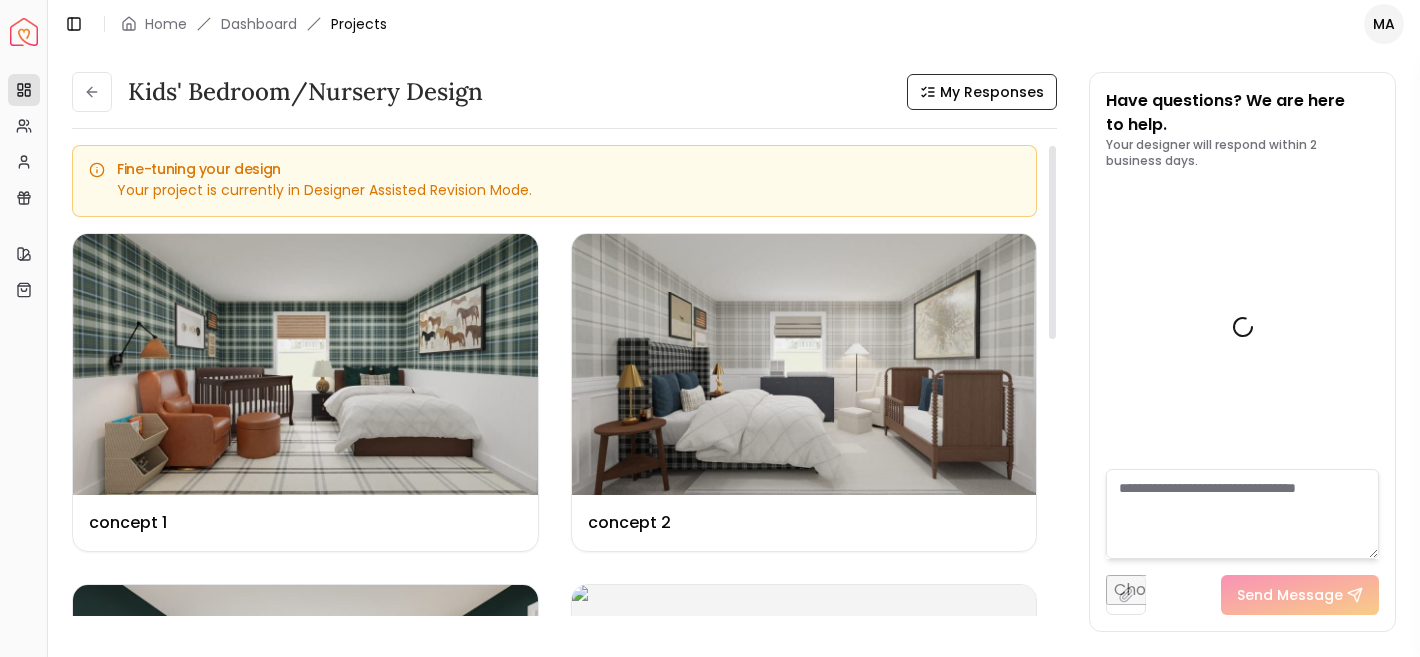scroll, scrollTop: 1728, scrollLeft: 0, axis: vertical 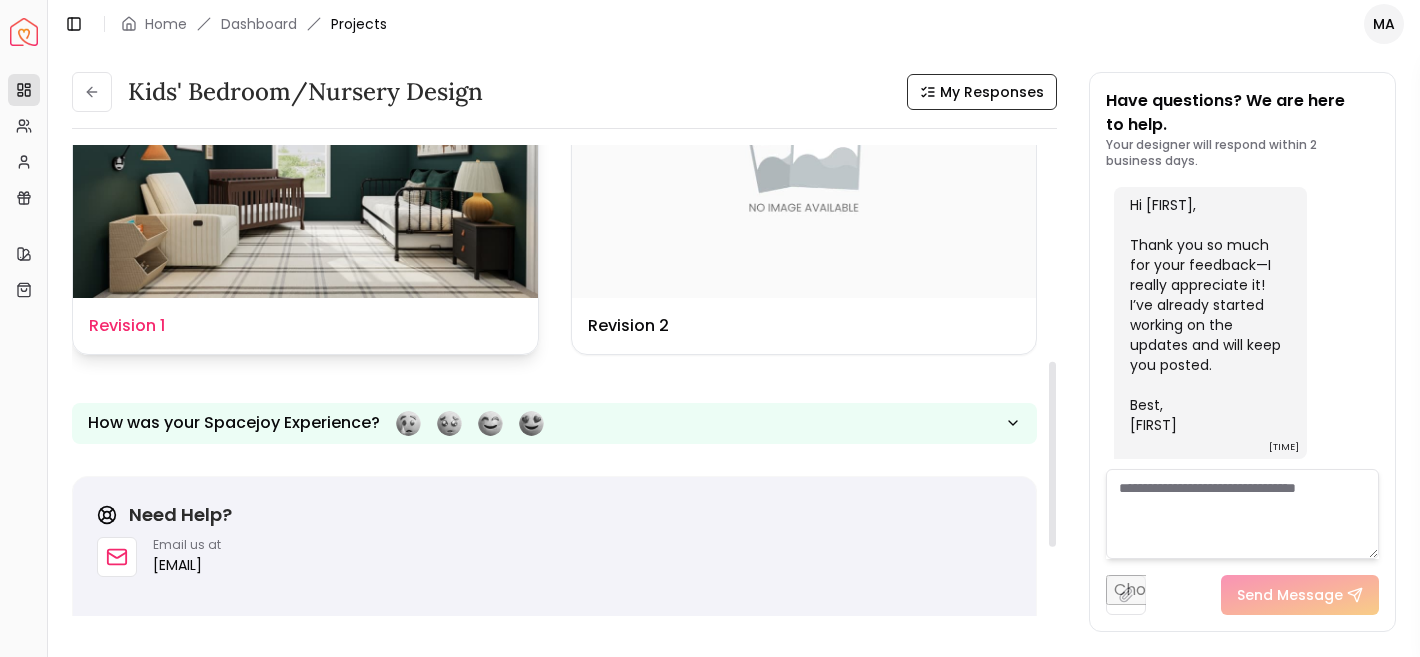 click at bounding box center [305, 166] 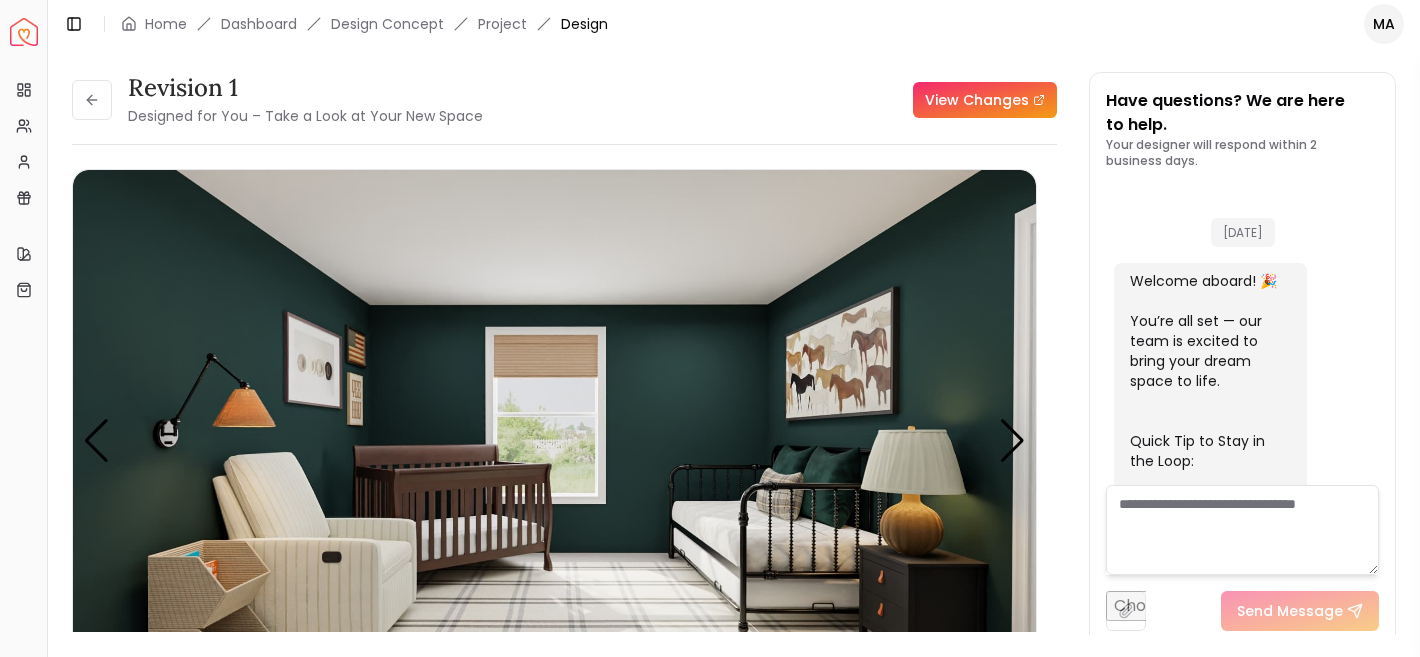 scroll, scrollTop: 1712, scrollLeft: 0, axis: vertical 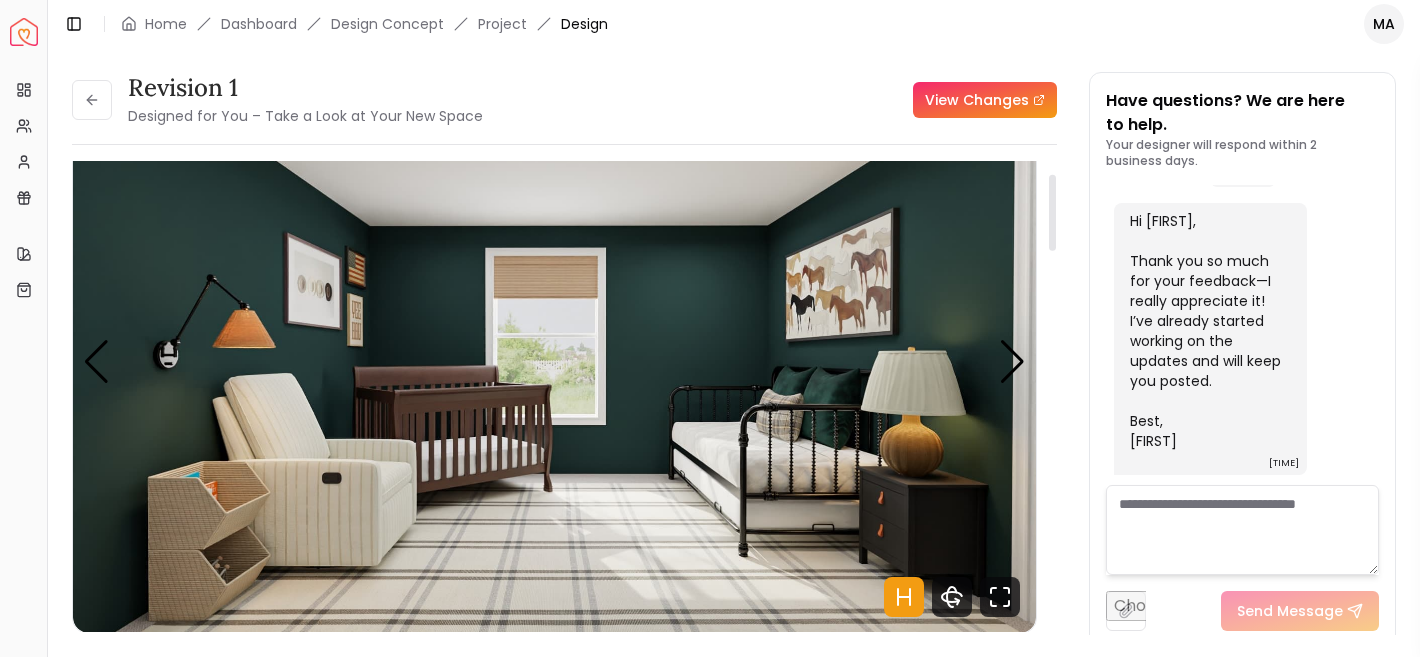 click at bounding box center (554, 362) 